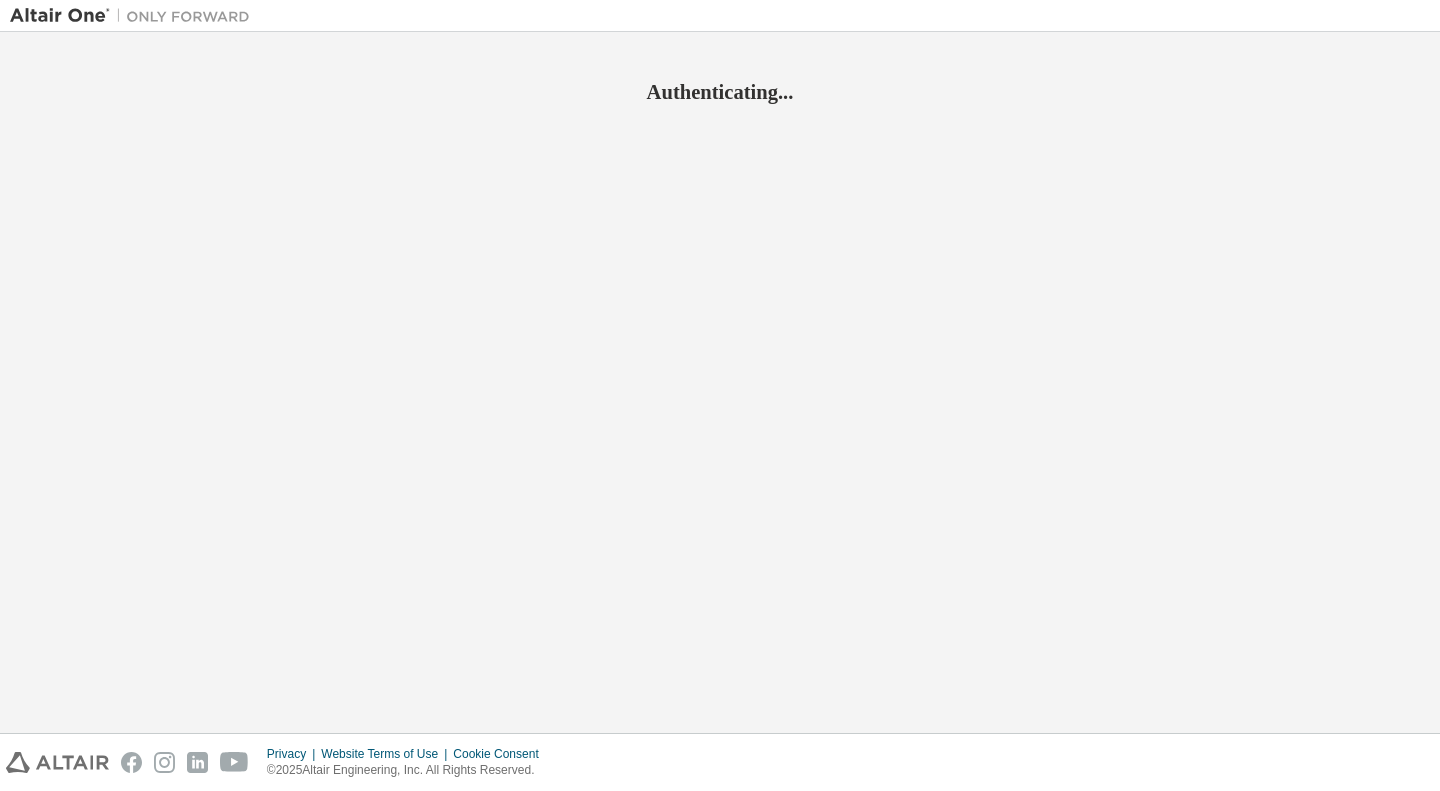 scroll, scrollTop: 0, scrollLeft: 0, axis: both 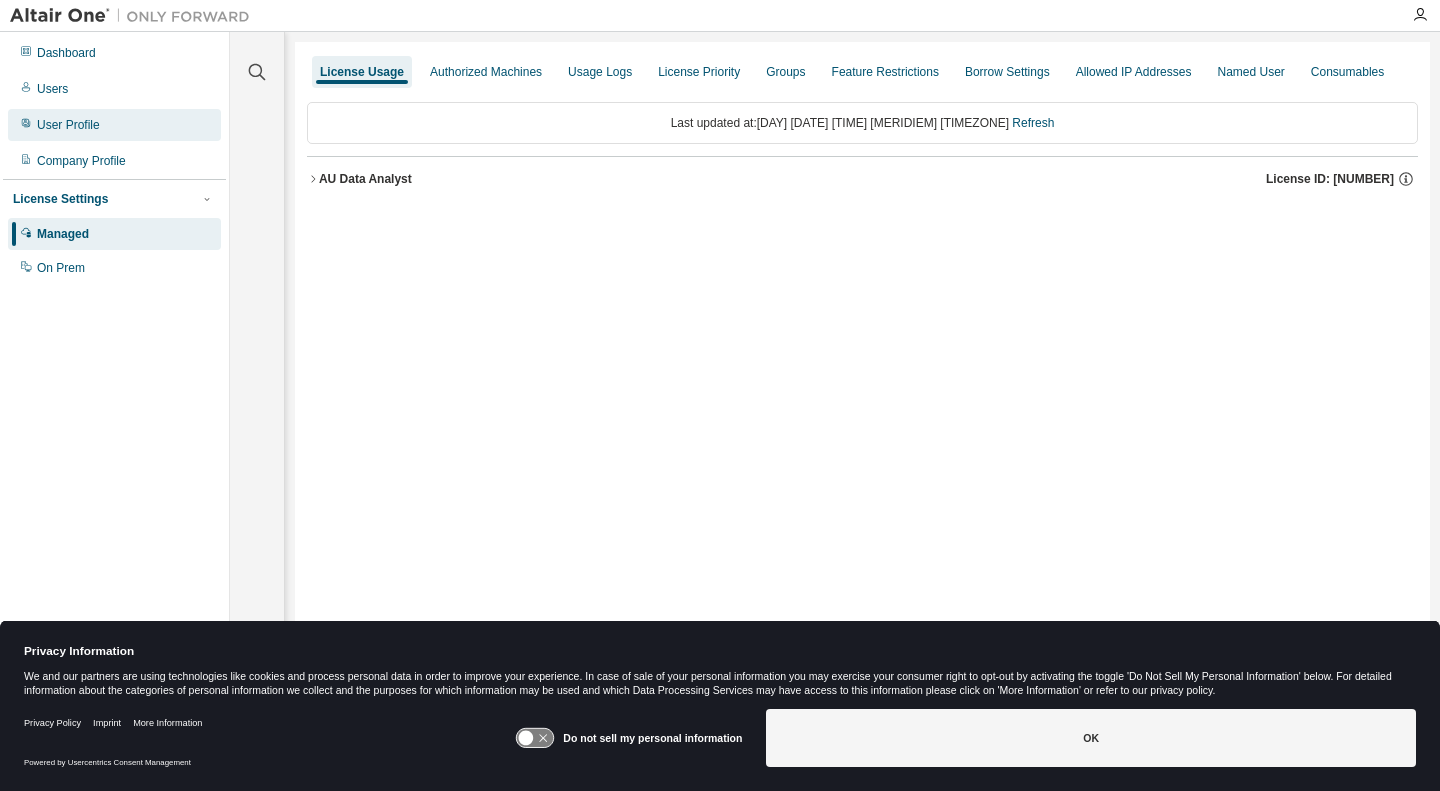 click on "User Profile" at bounding box center (68, 125) 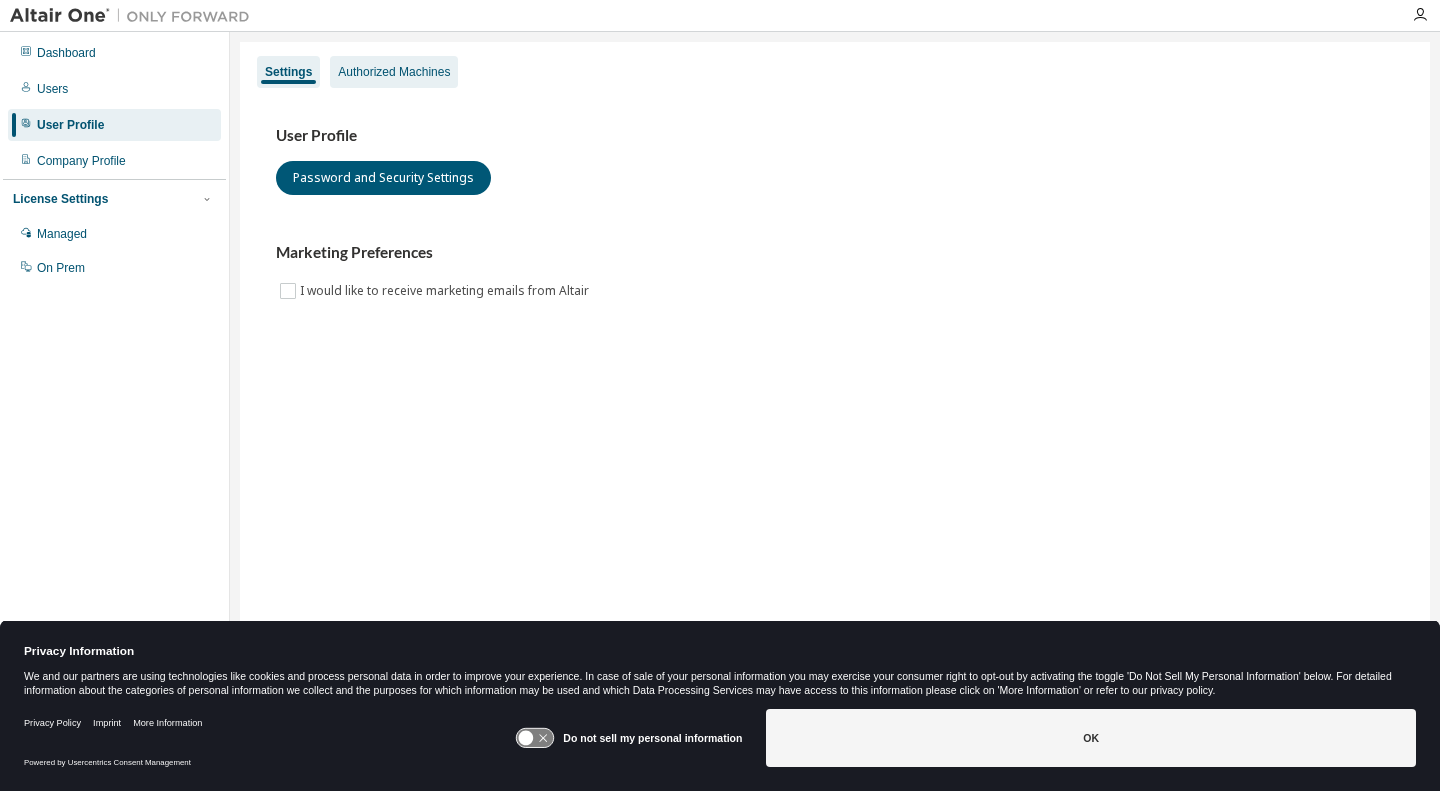 click on "Authorized Machines" at bounding box center (394, 72) 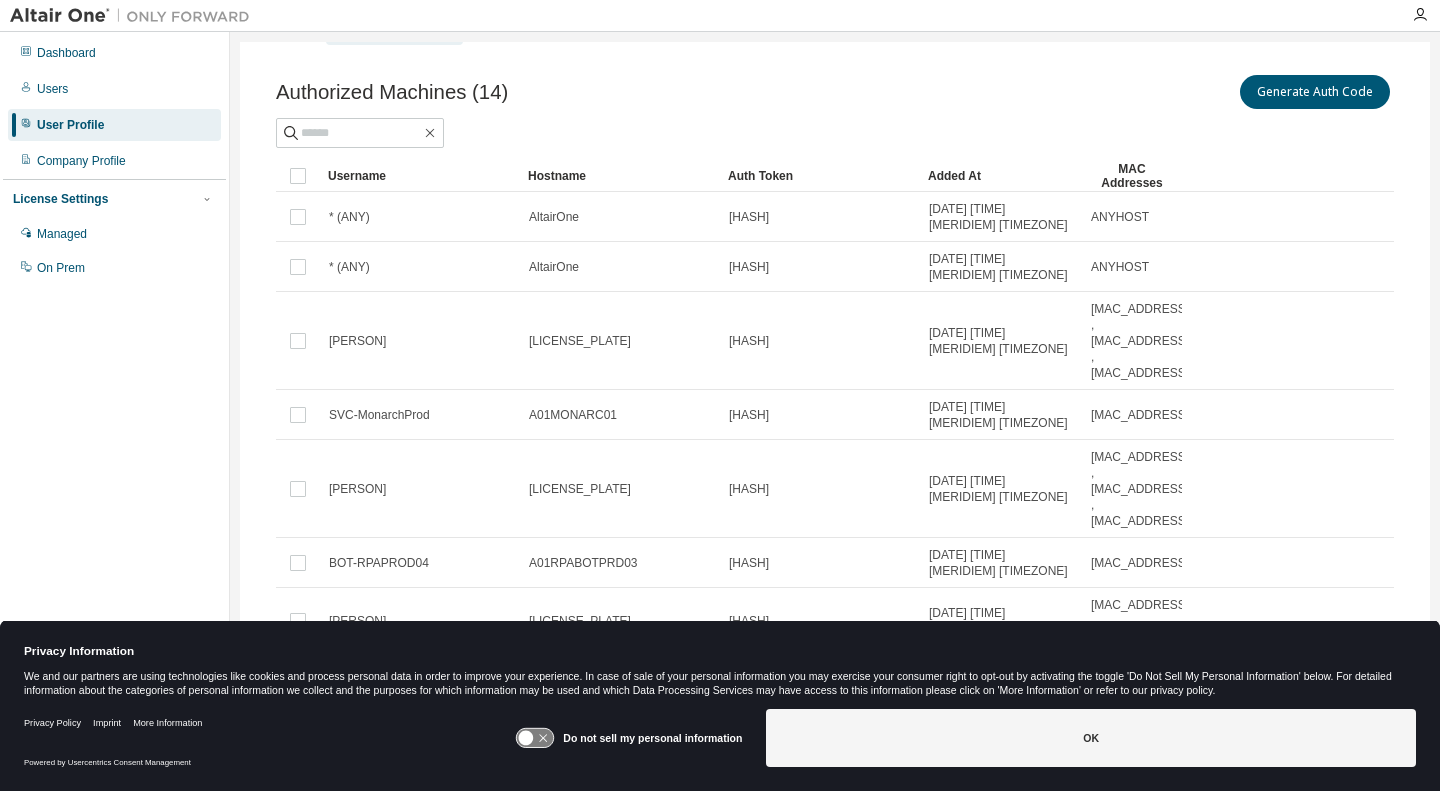 scroll, scrollTop: 34, scrollLeft: 0, axis: vertical 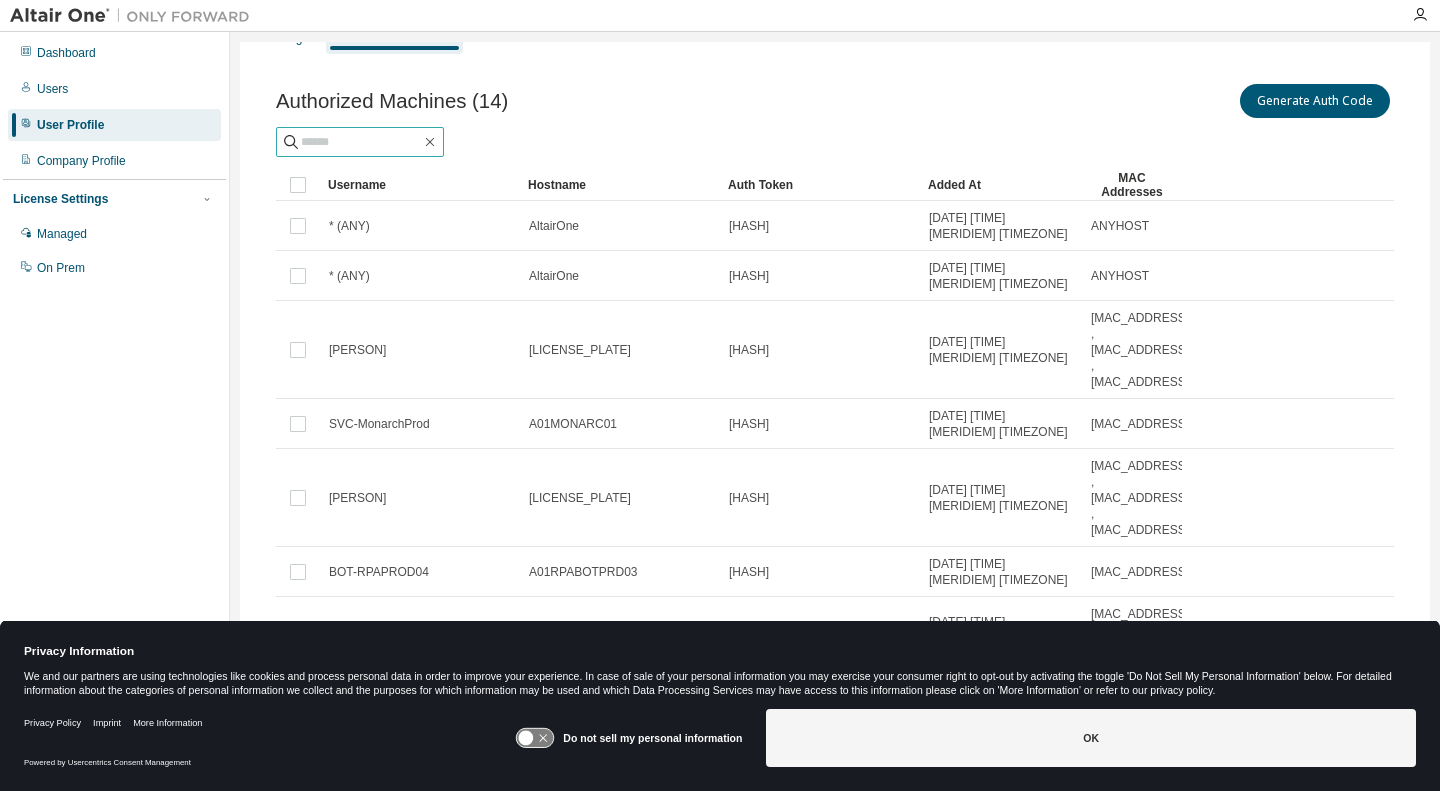 click at bounding box center [361, 142] 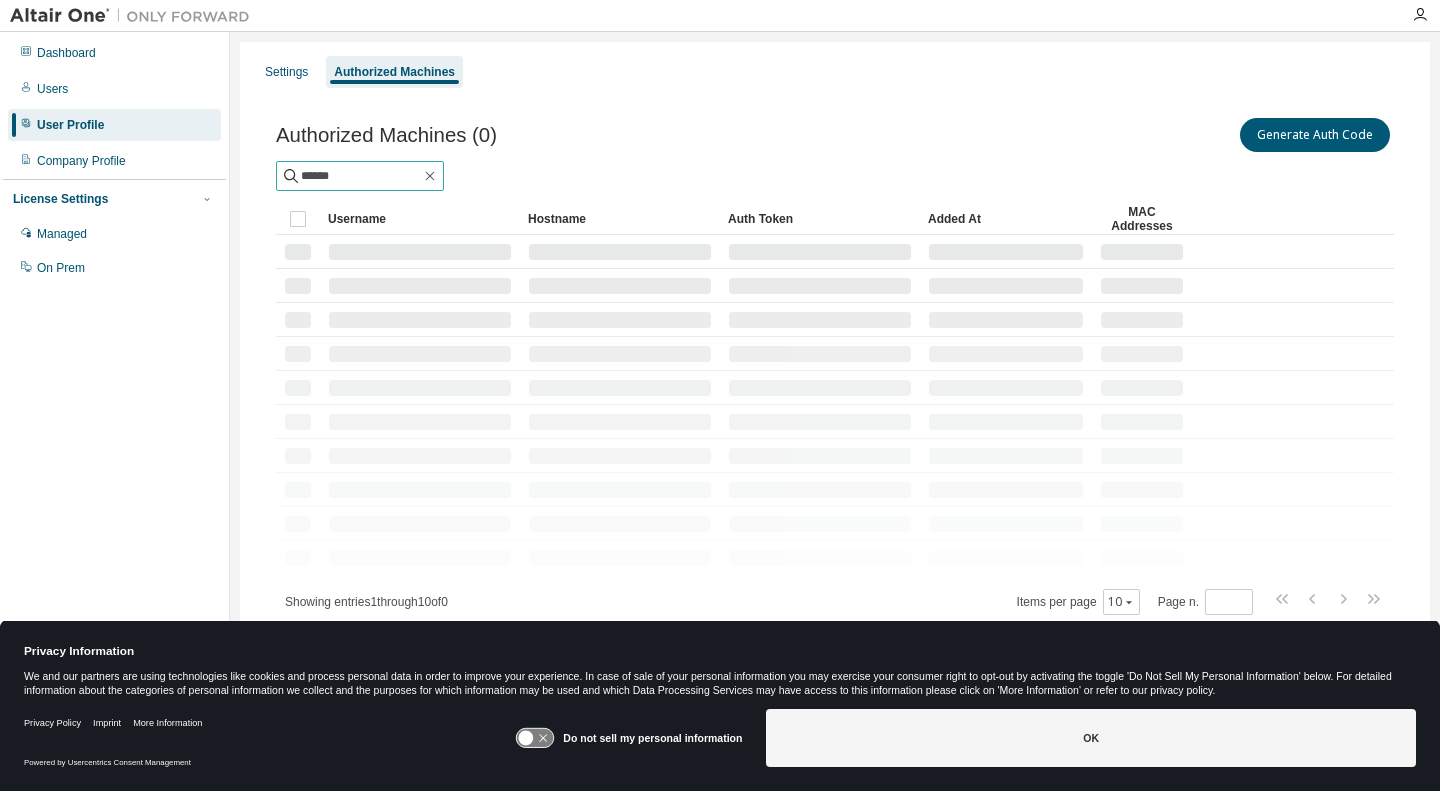 scroll, scrollTop: 0, scrollLeft: 0, axis: both 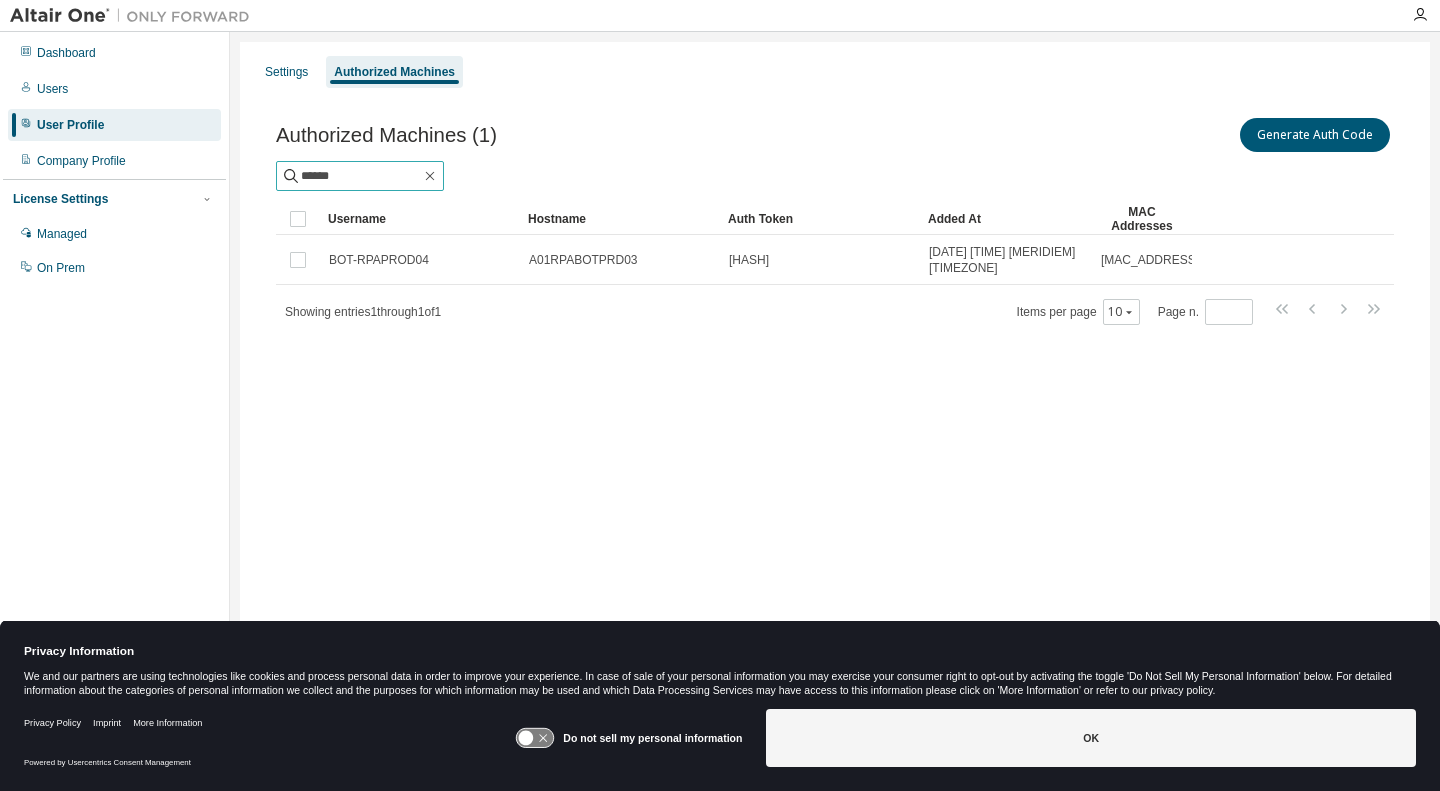 click on "******" at bounding box center [361, 176] 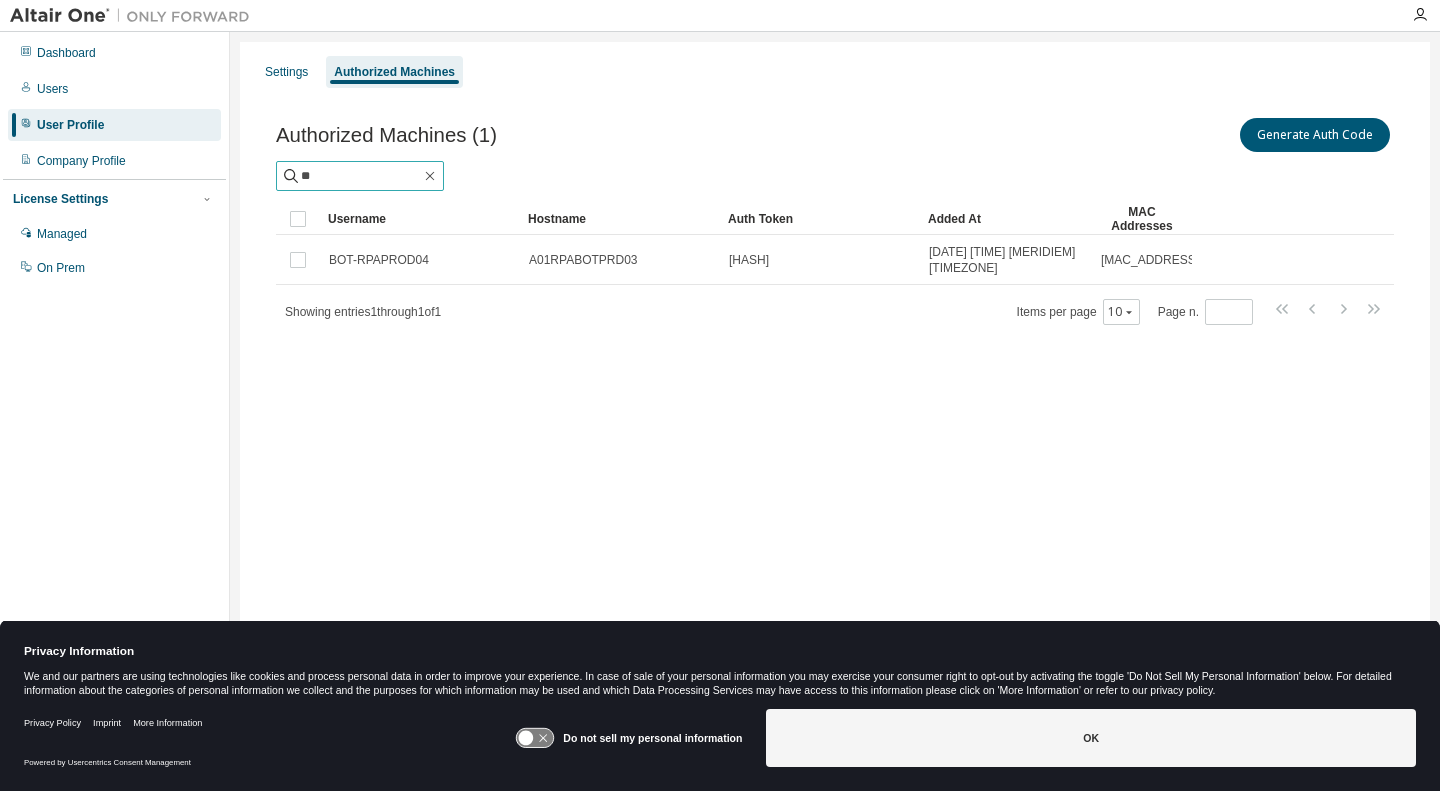type on "*" 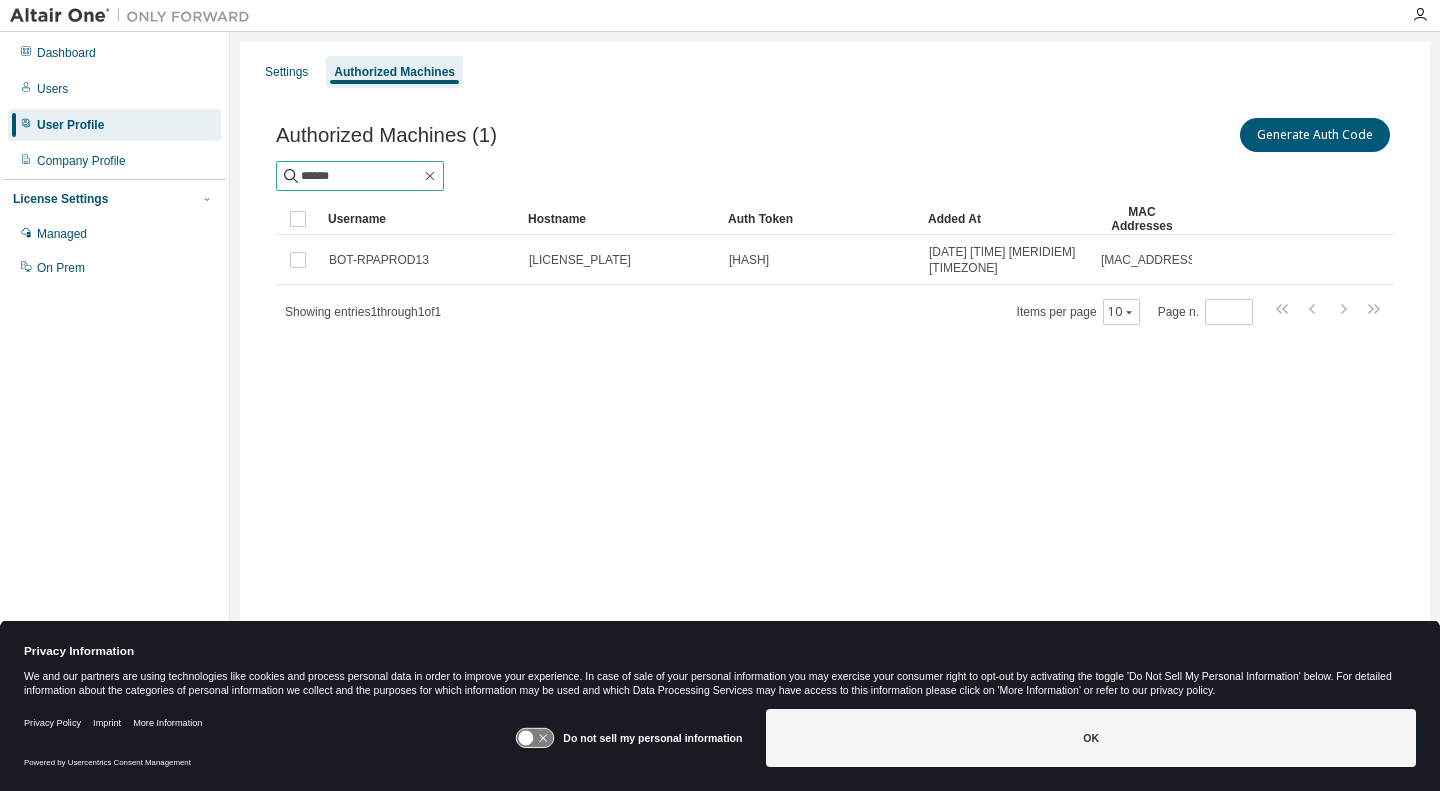 click on "******" at bounding box center [361, 176] 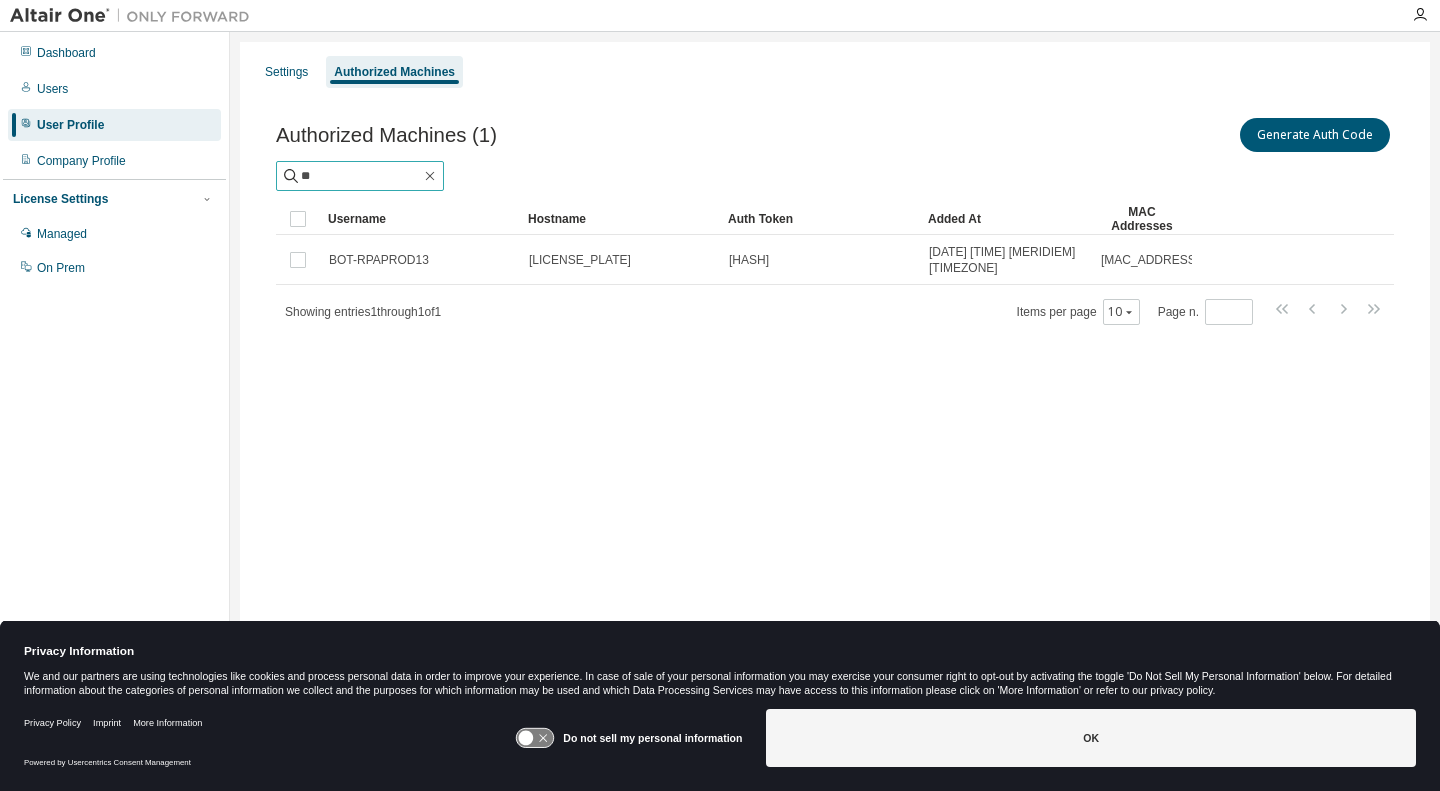 type on "*" 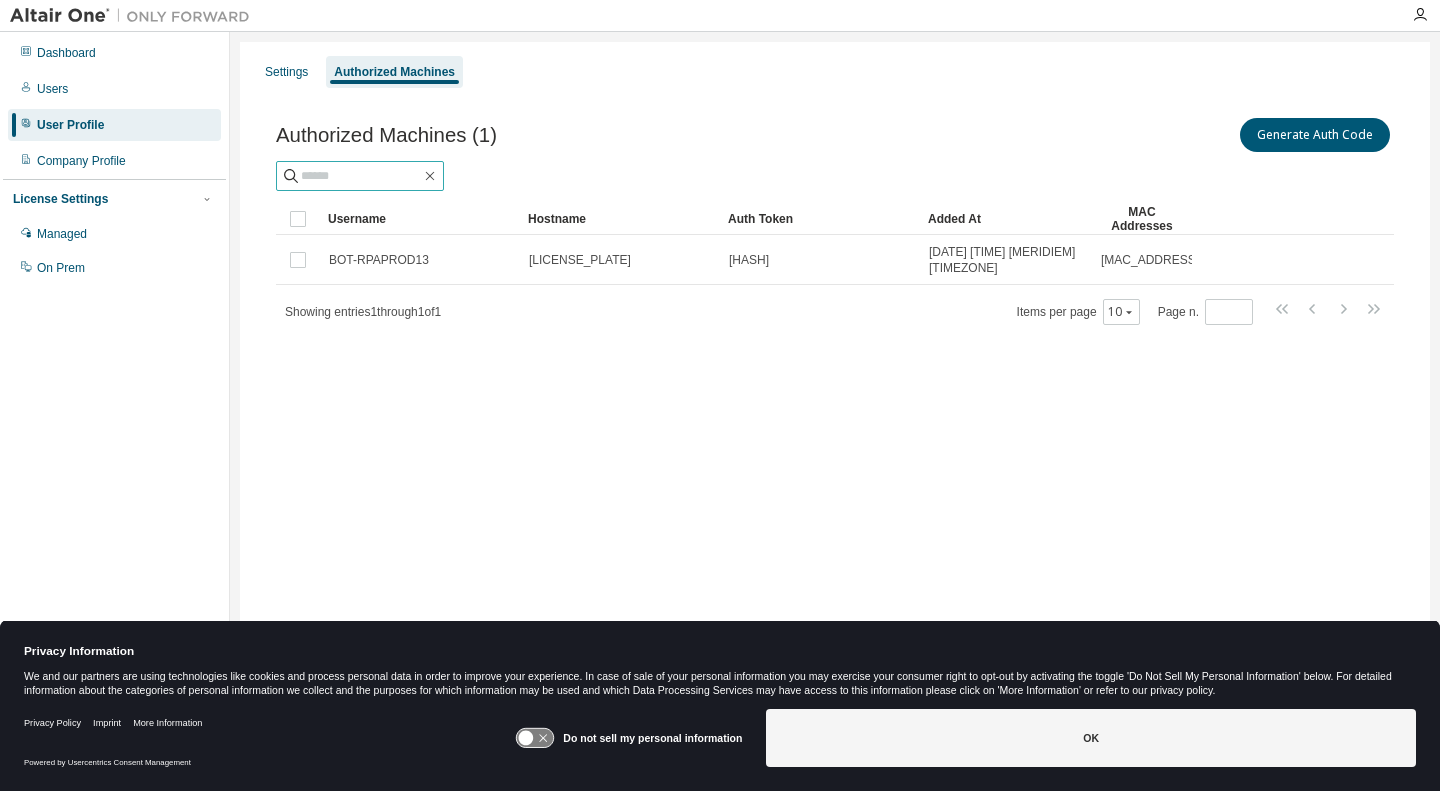 click at bounding box center (361, 176) 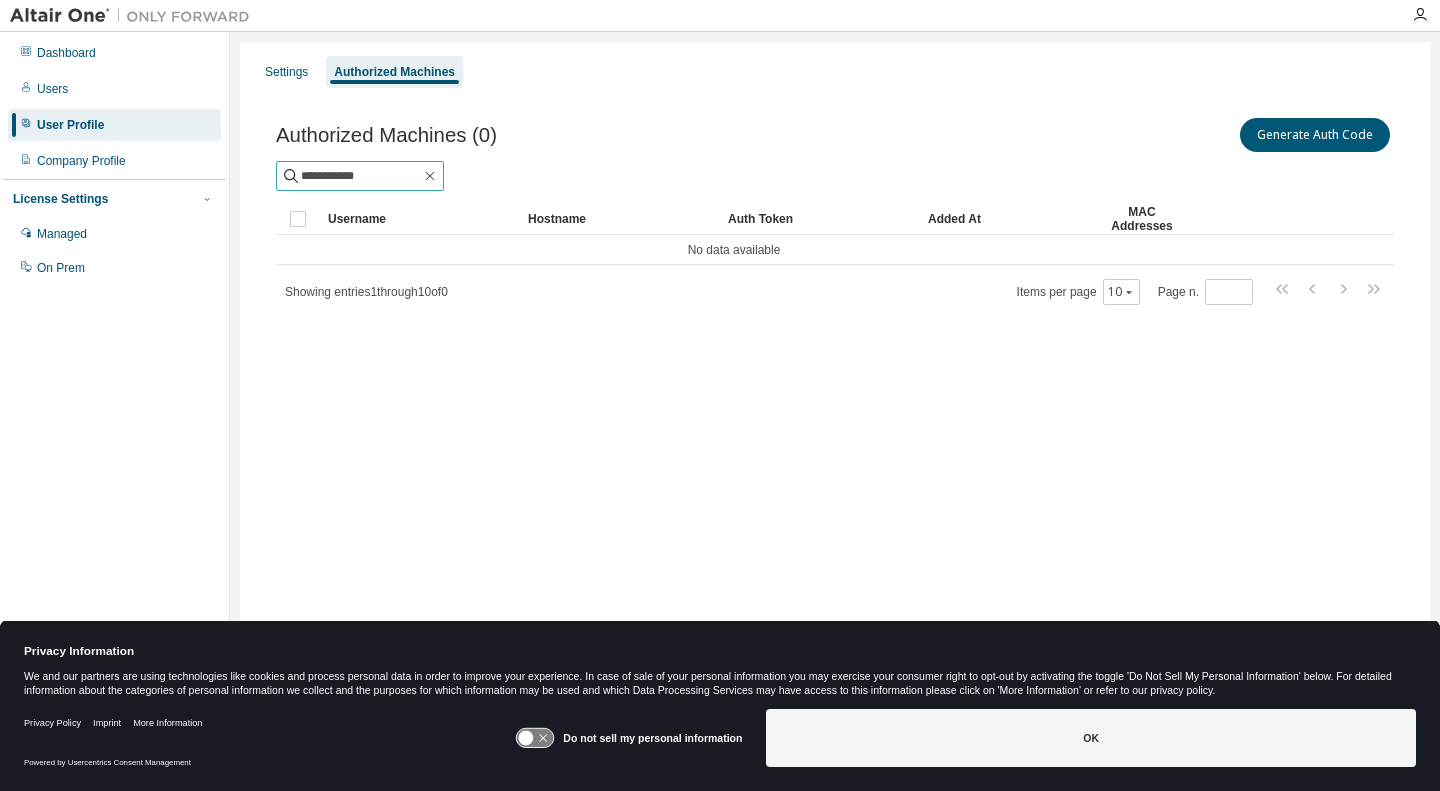 click on "**********" at bounding box center (361, 176) 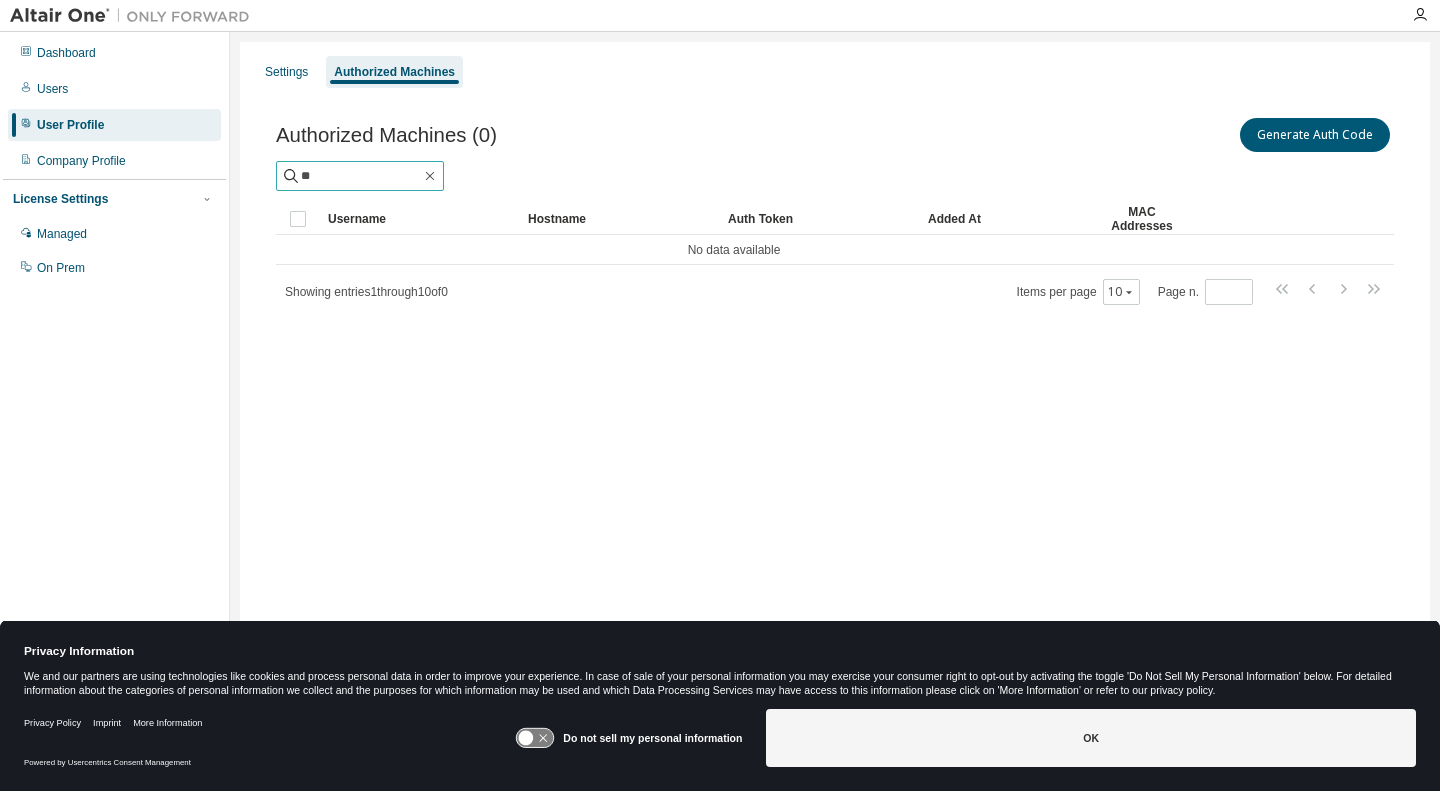 type on "*" 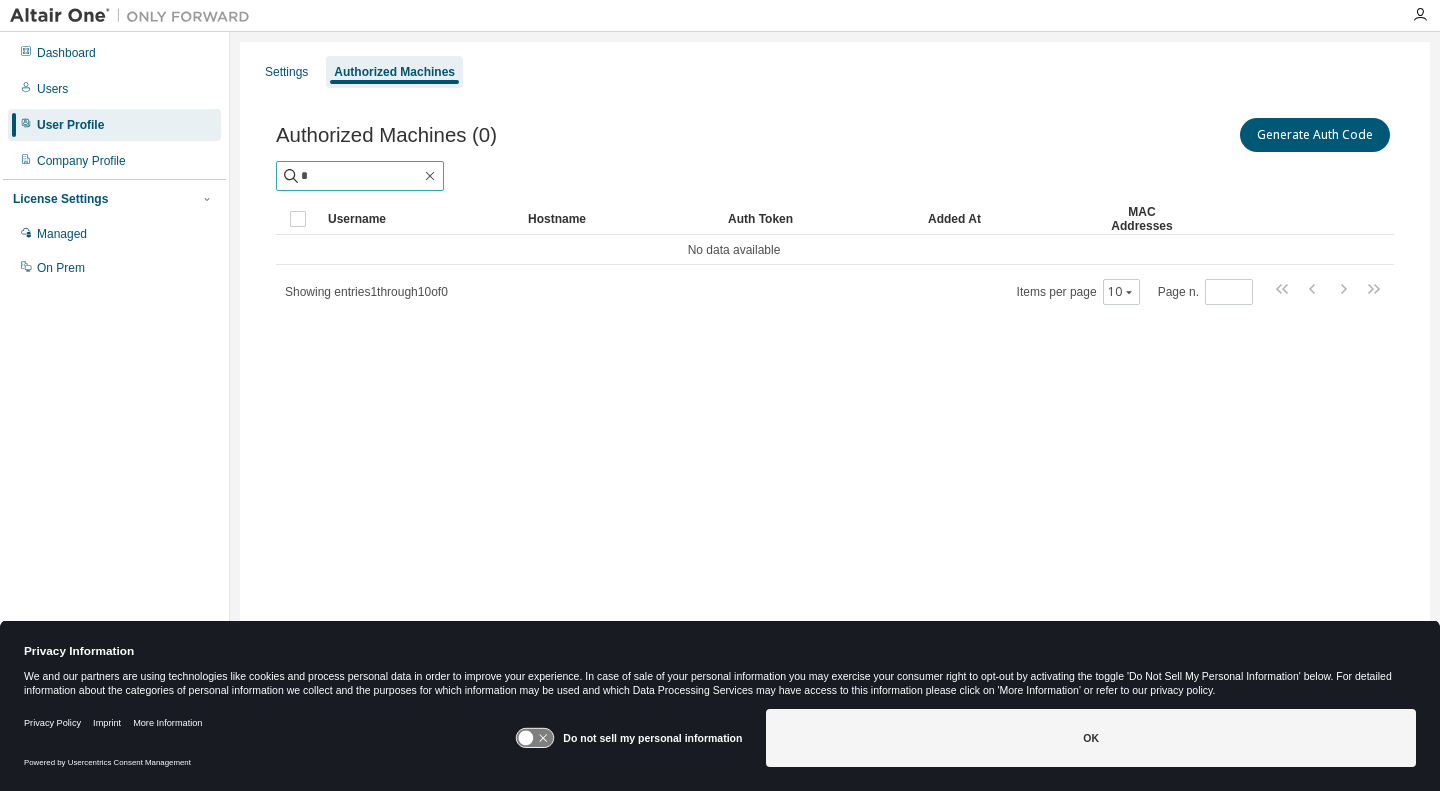 type 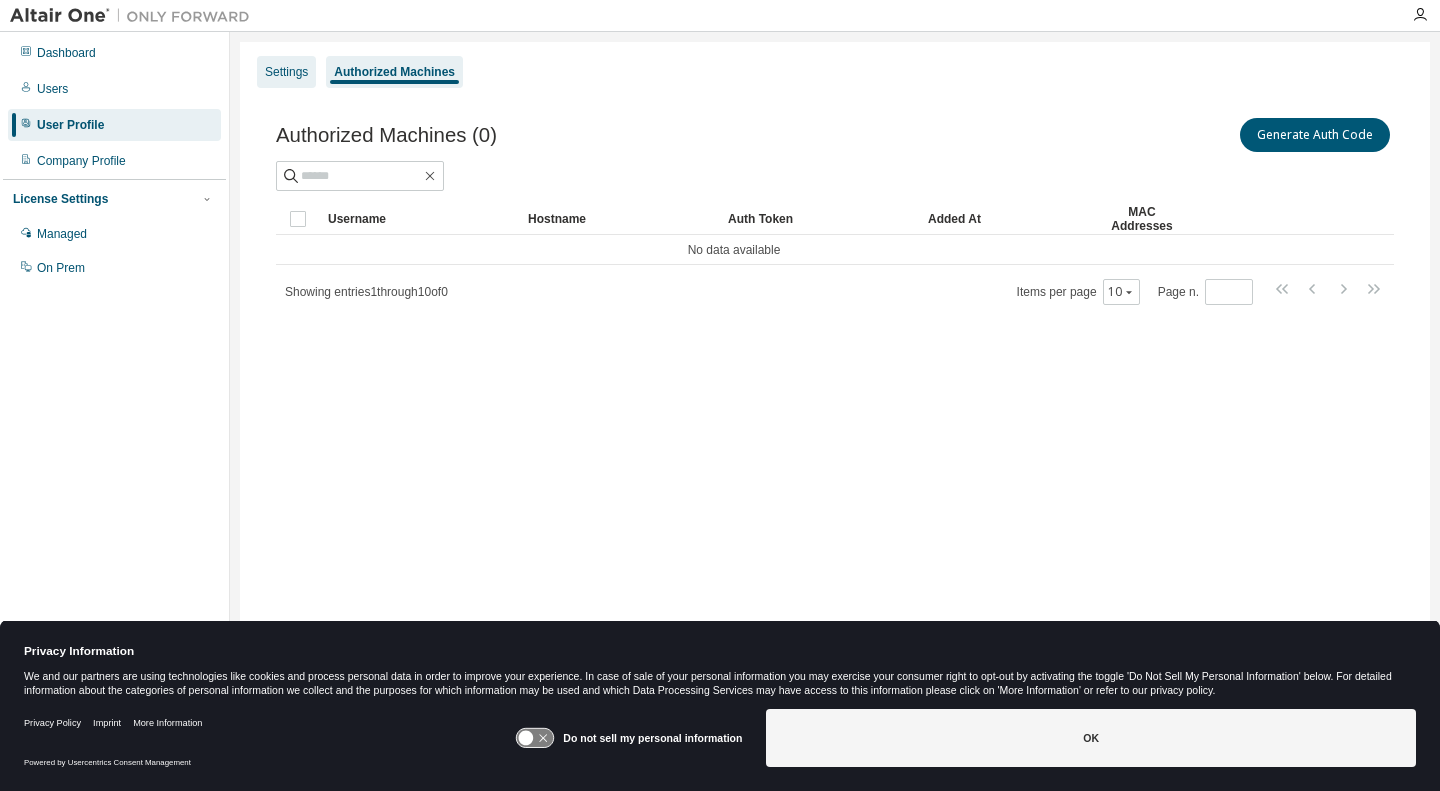 click on "Settings" at bounding box center [286, 72] 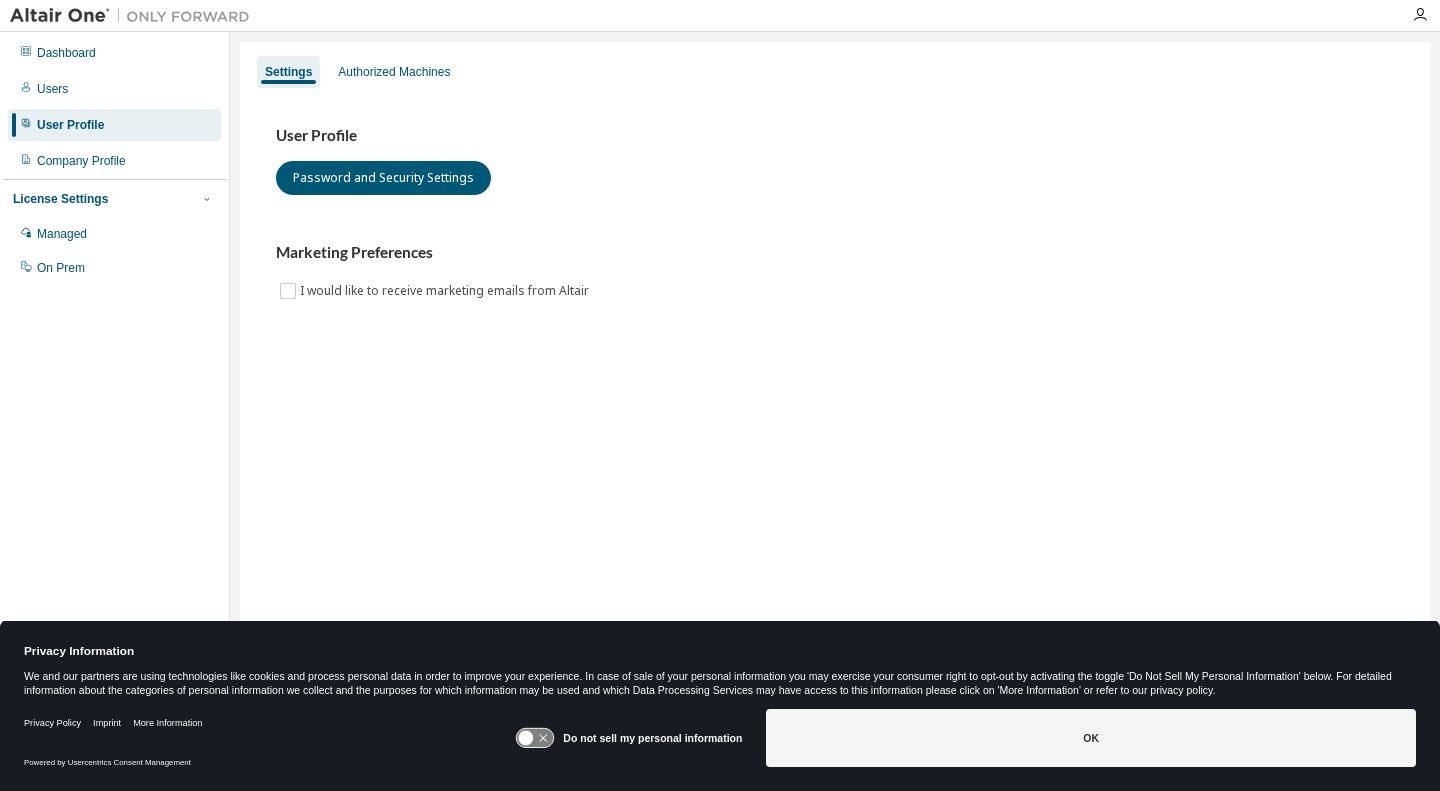 click on "Settings" at bounding box center [288, 72] 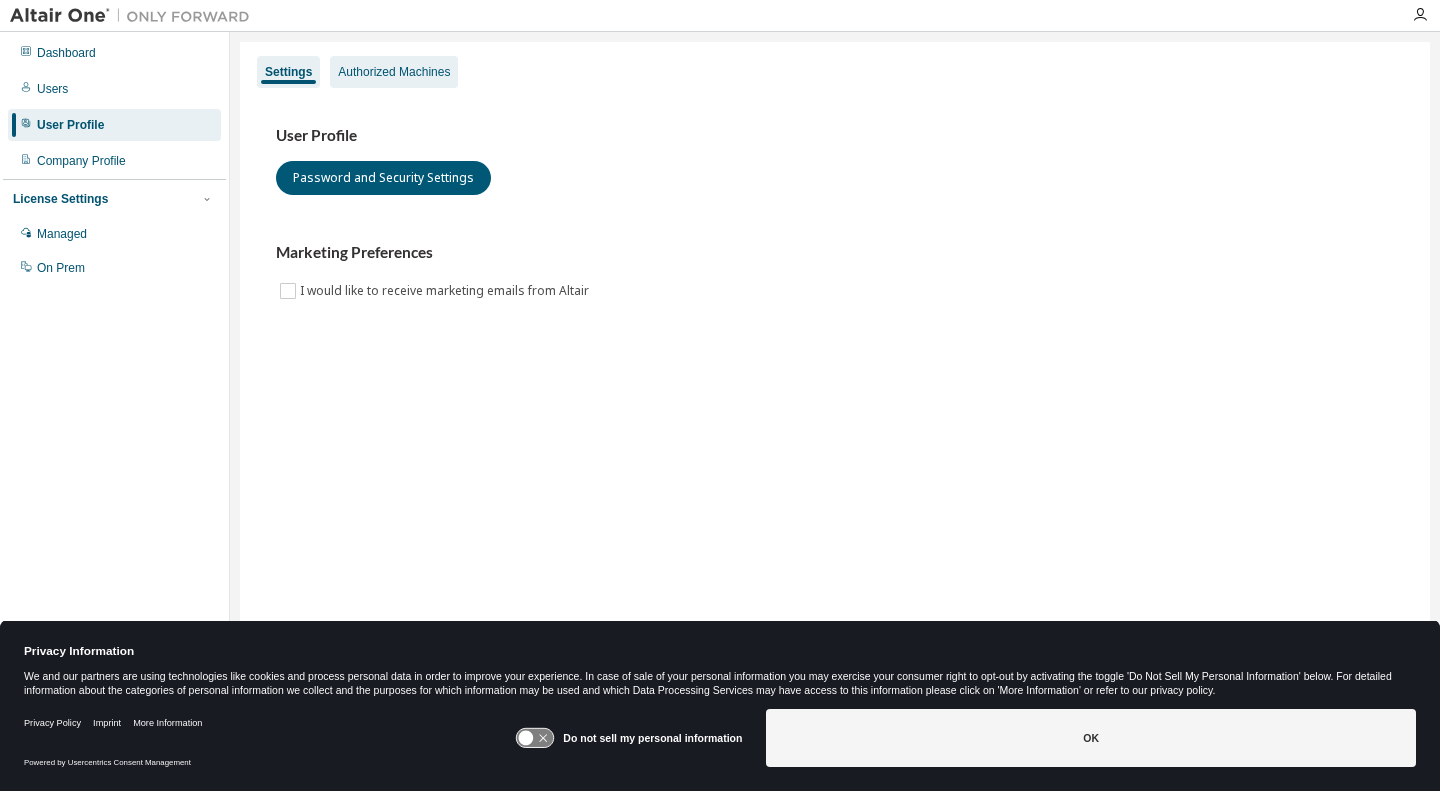 click on "Authorized Machines" at bounding box center (394, 72) 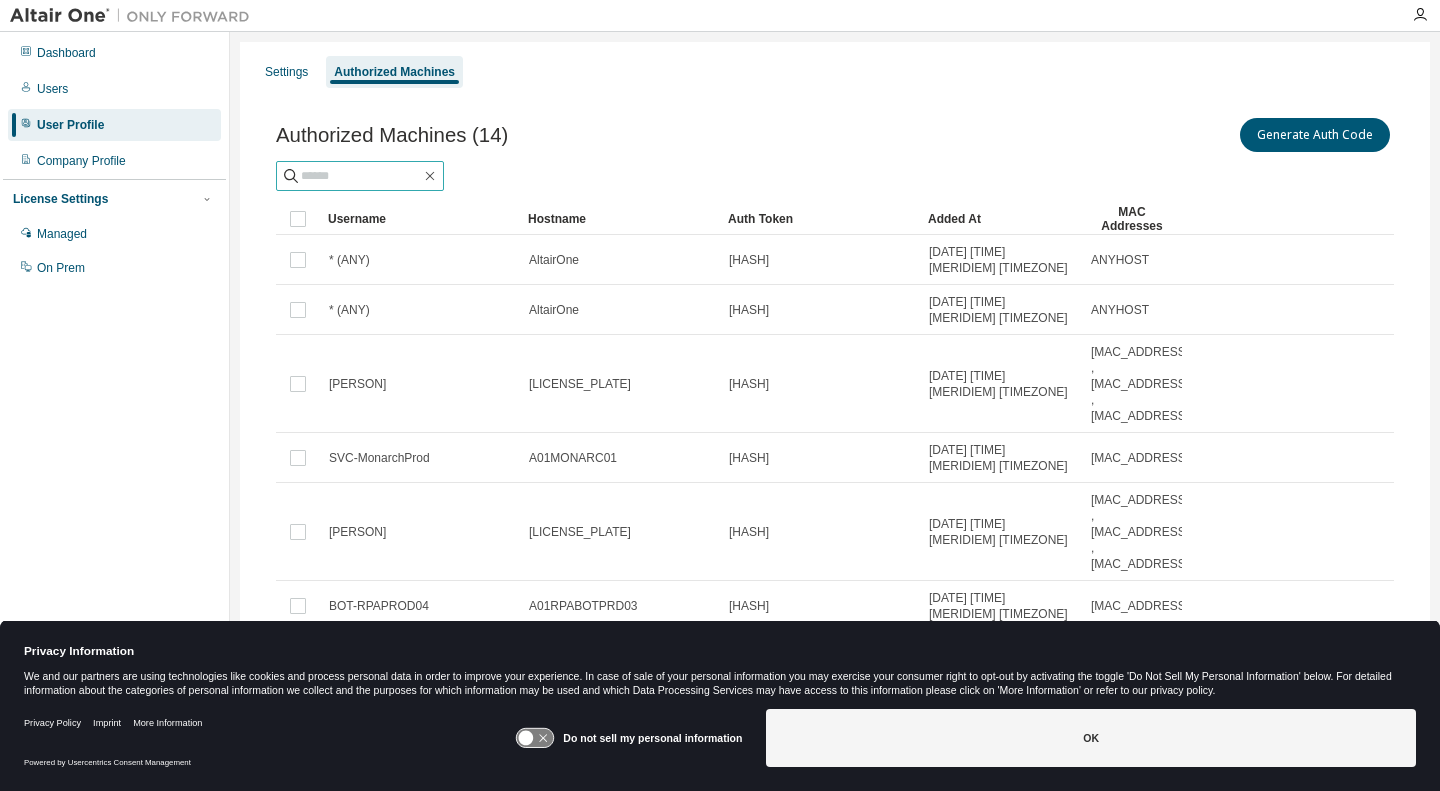 click at bounding box center (361, 176) 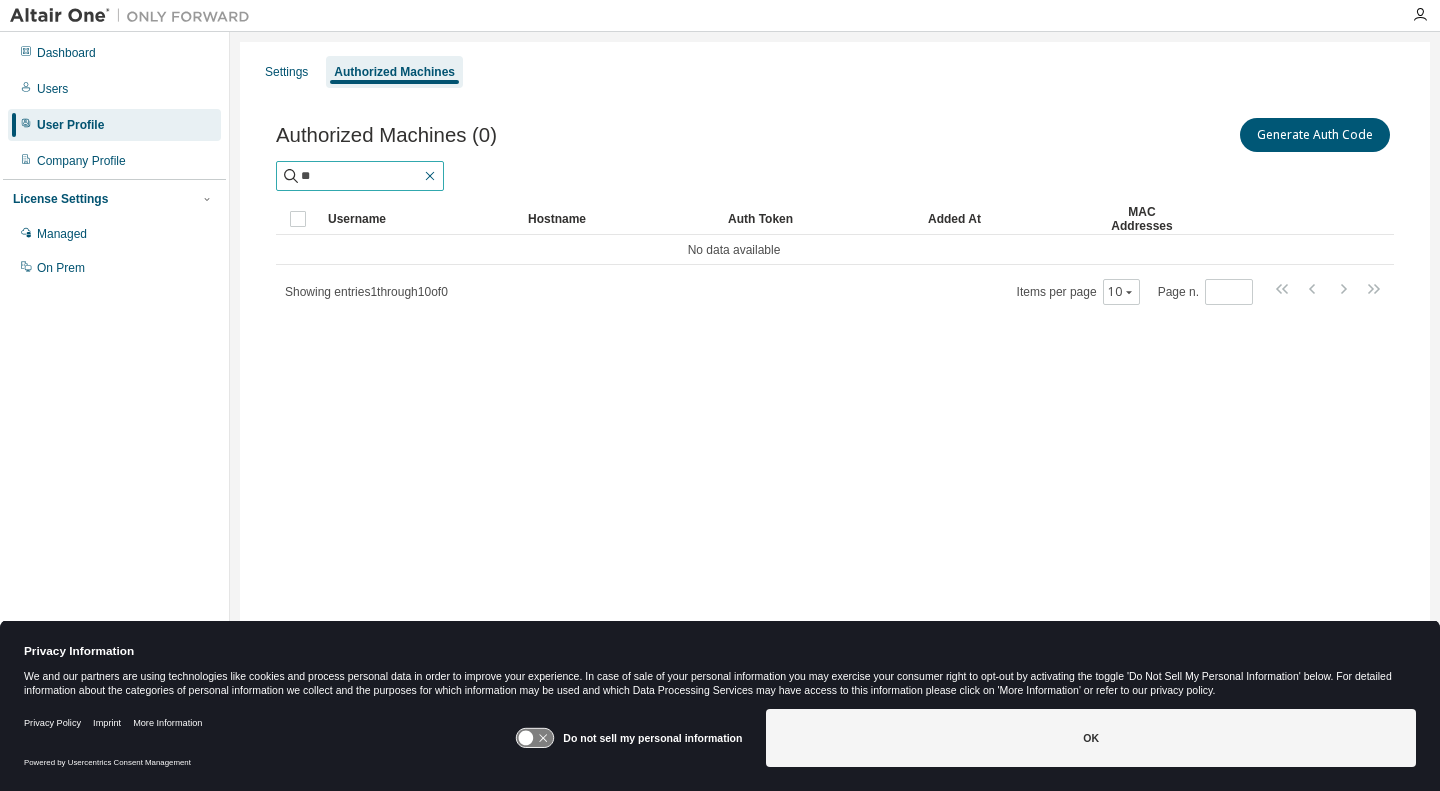type on "*" 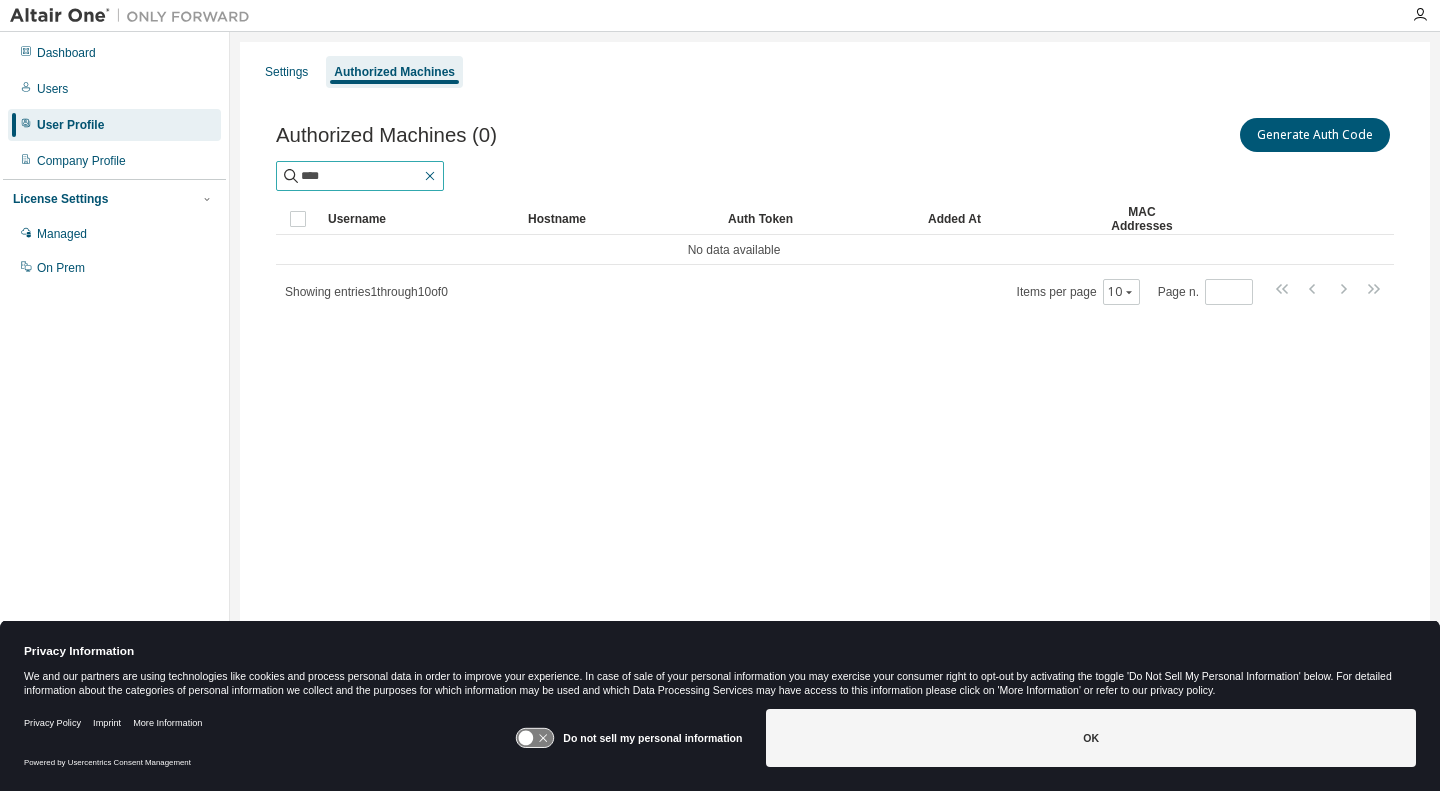 type on "****" 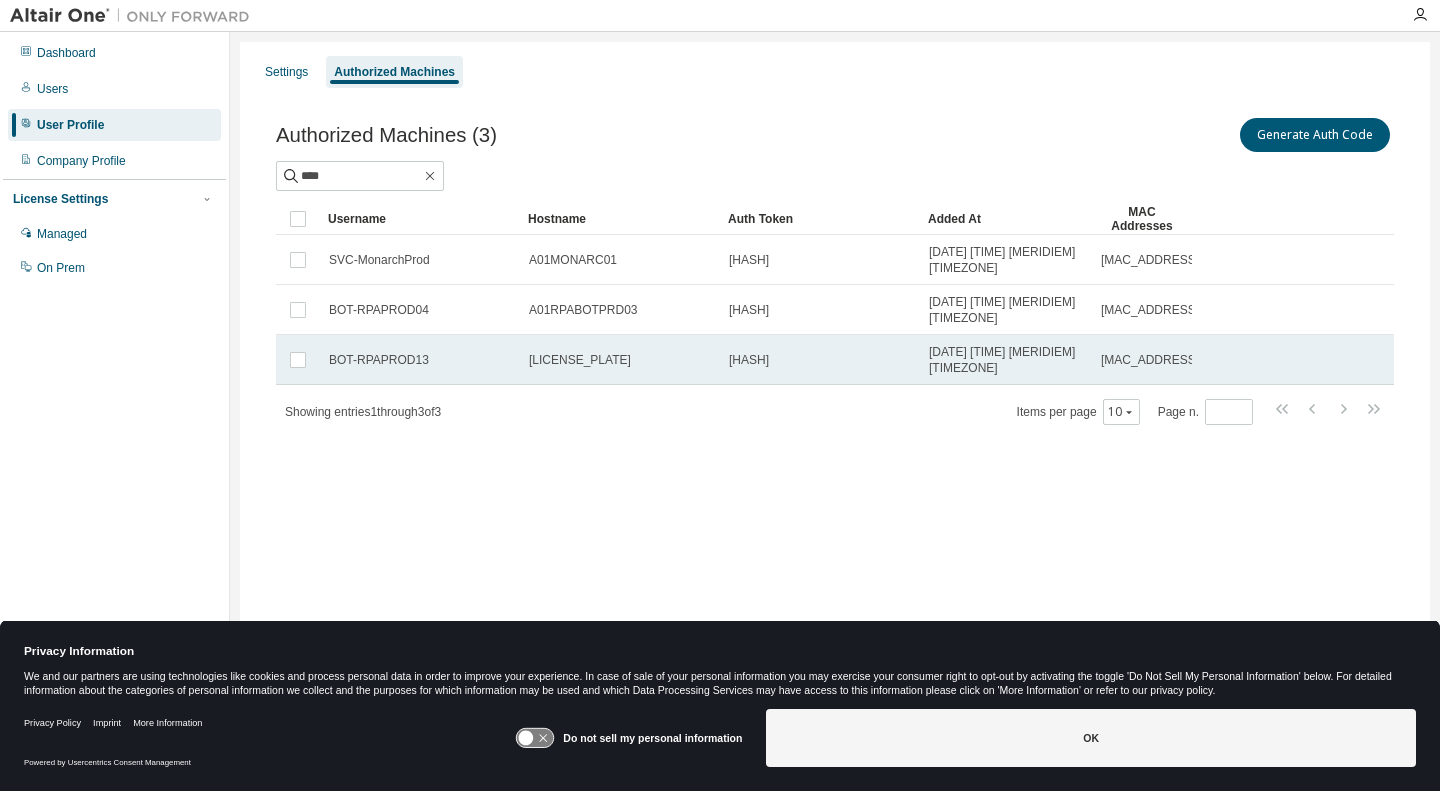 click on "[LICENSE]" at bounding box center (580, 360) 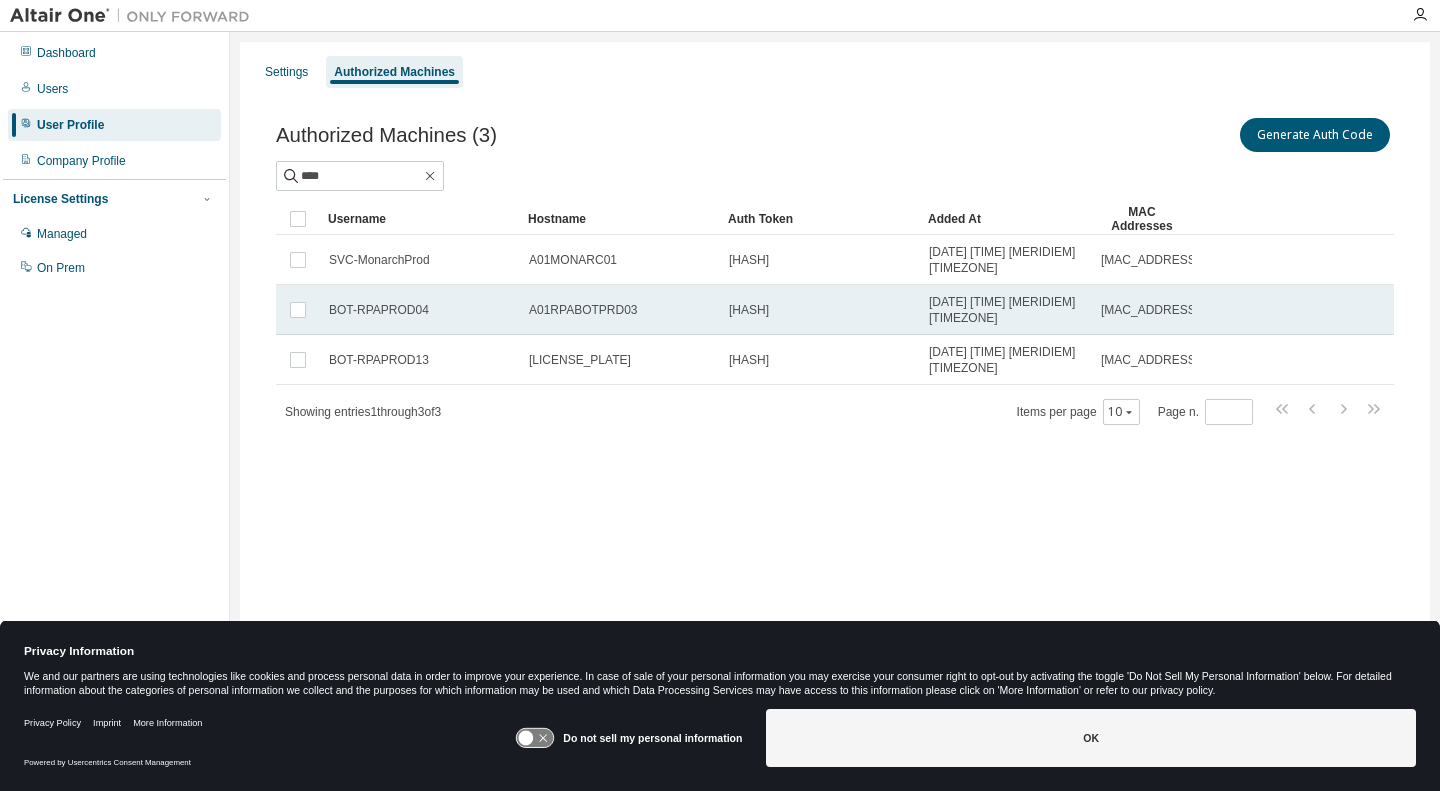 click on "BOT-RPAPROD04" at bounding box center (420, 310) 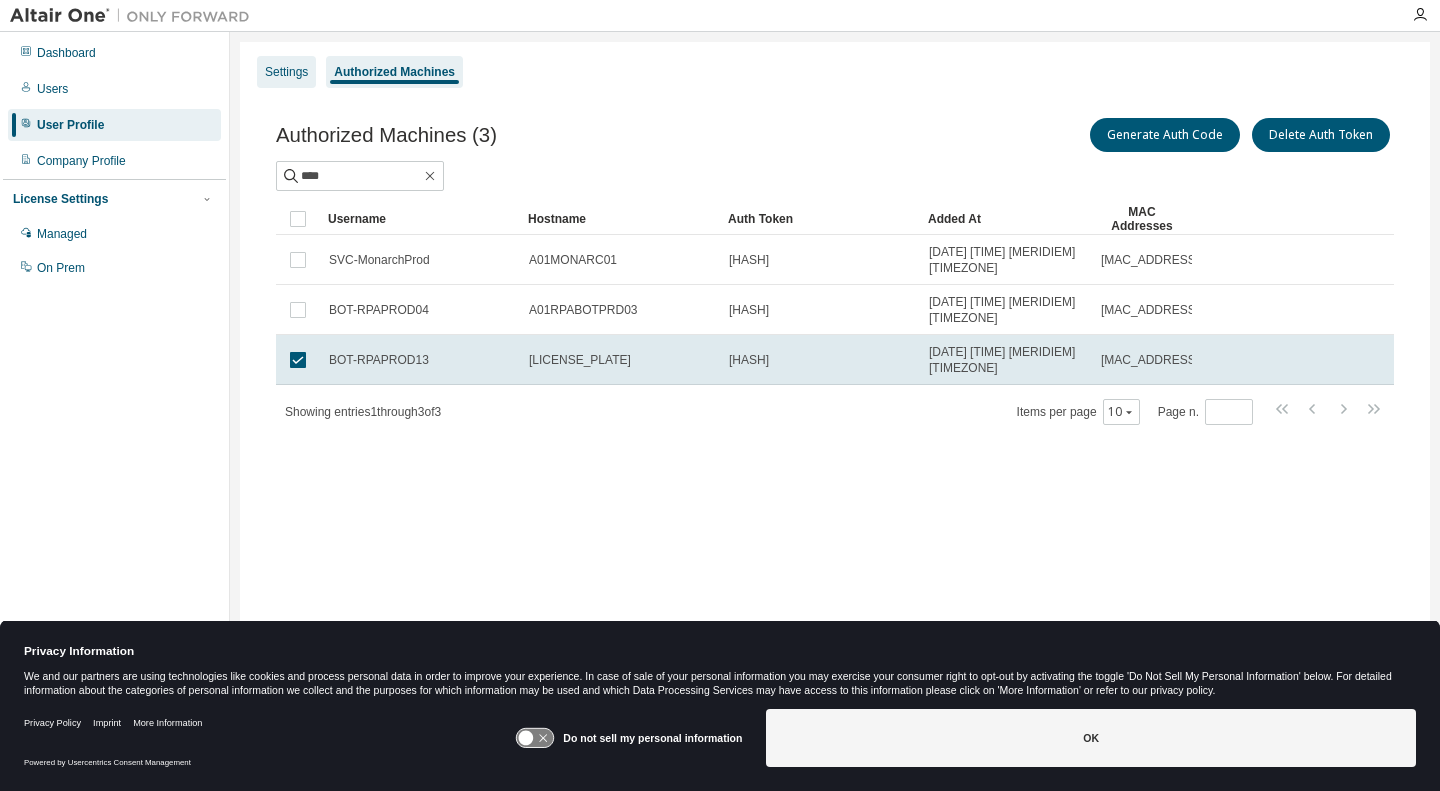 click on "Settings" at bounding box center [286, 72] 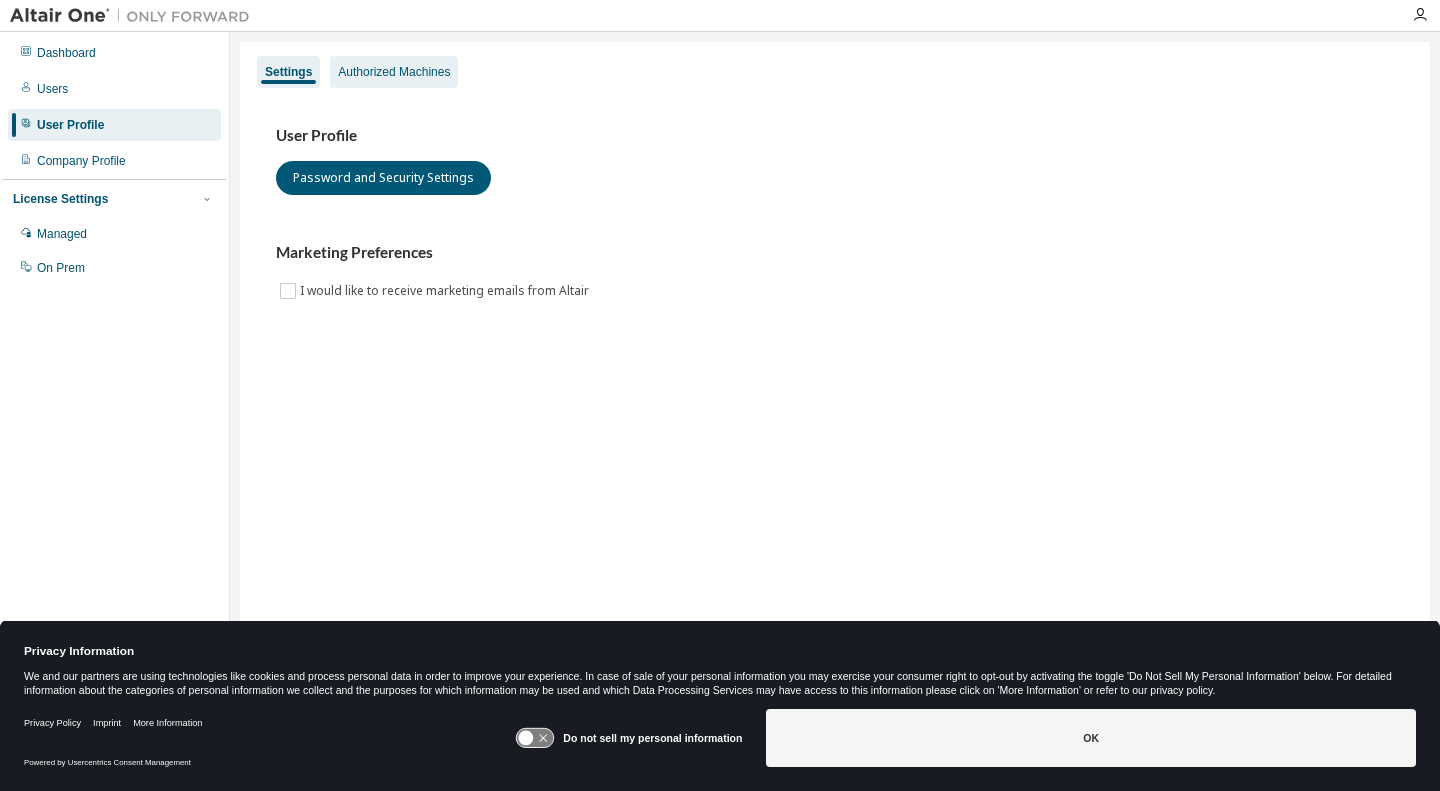 click on "Authorized Machines" at bounding box center [394, 72] 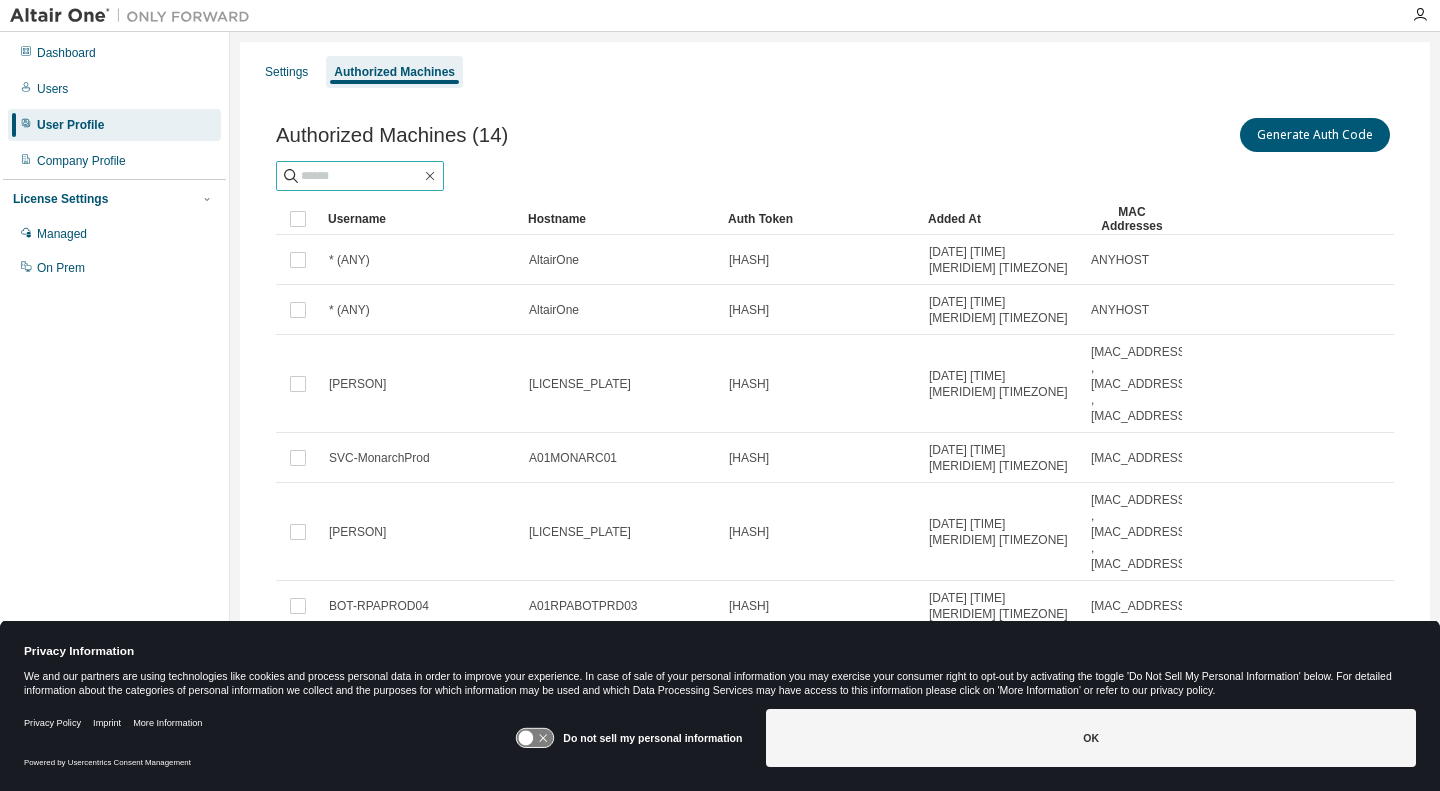 click at bounding box center (361, 176) 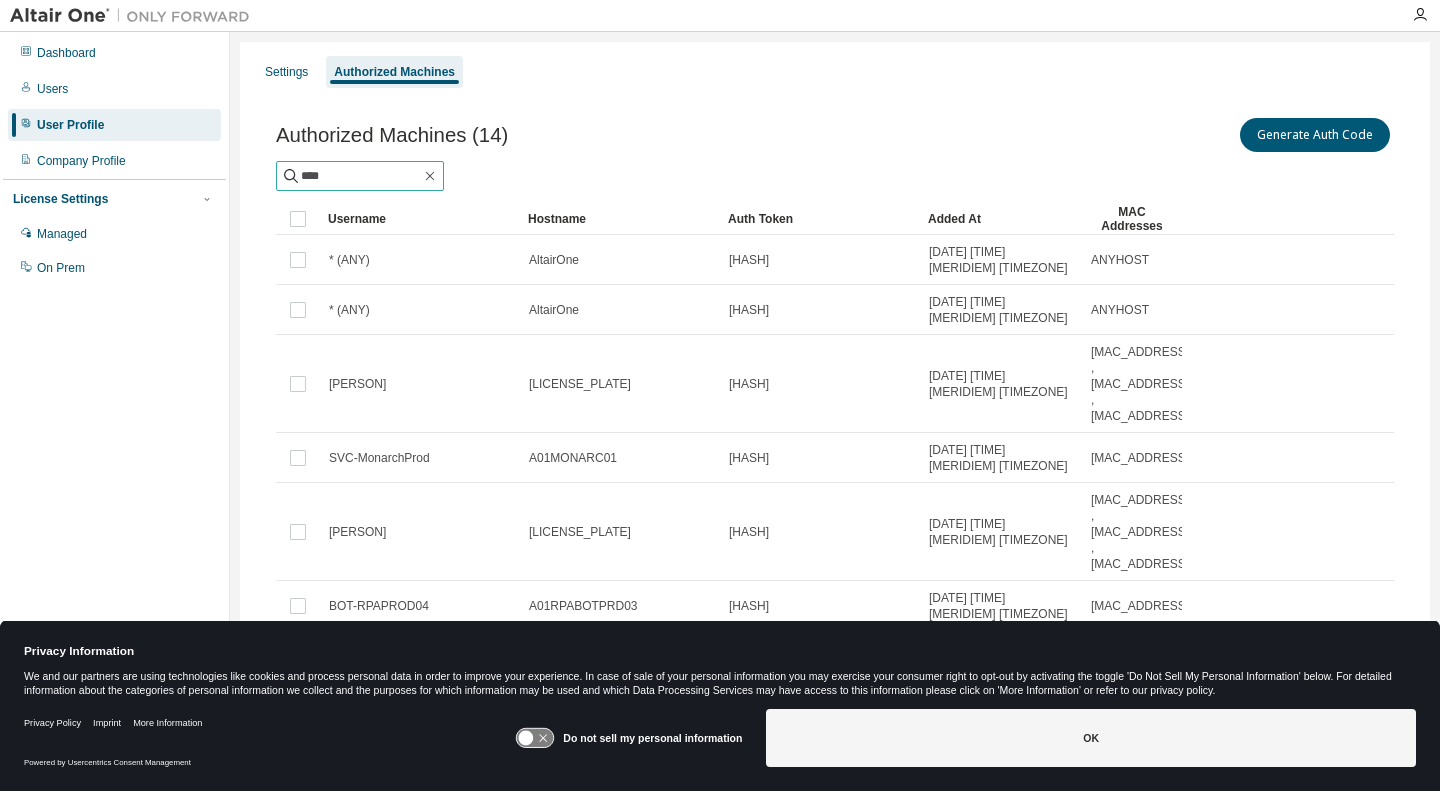 type on "****" 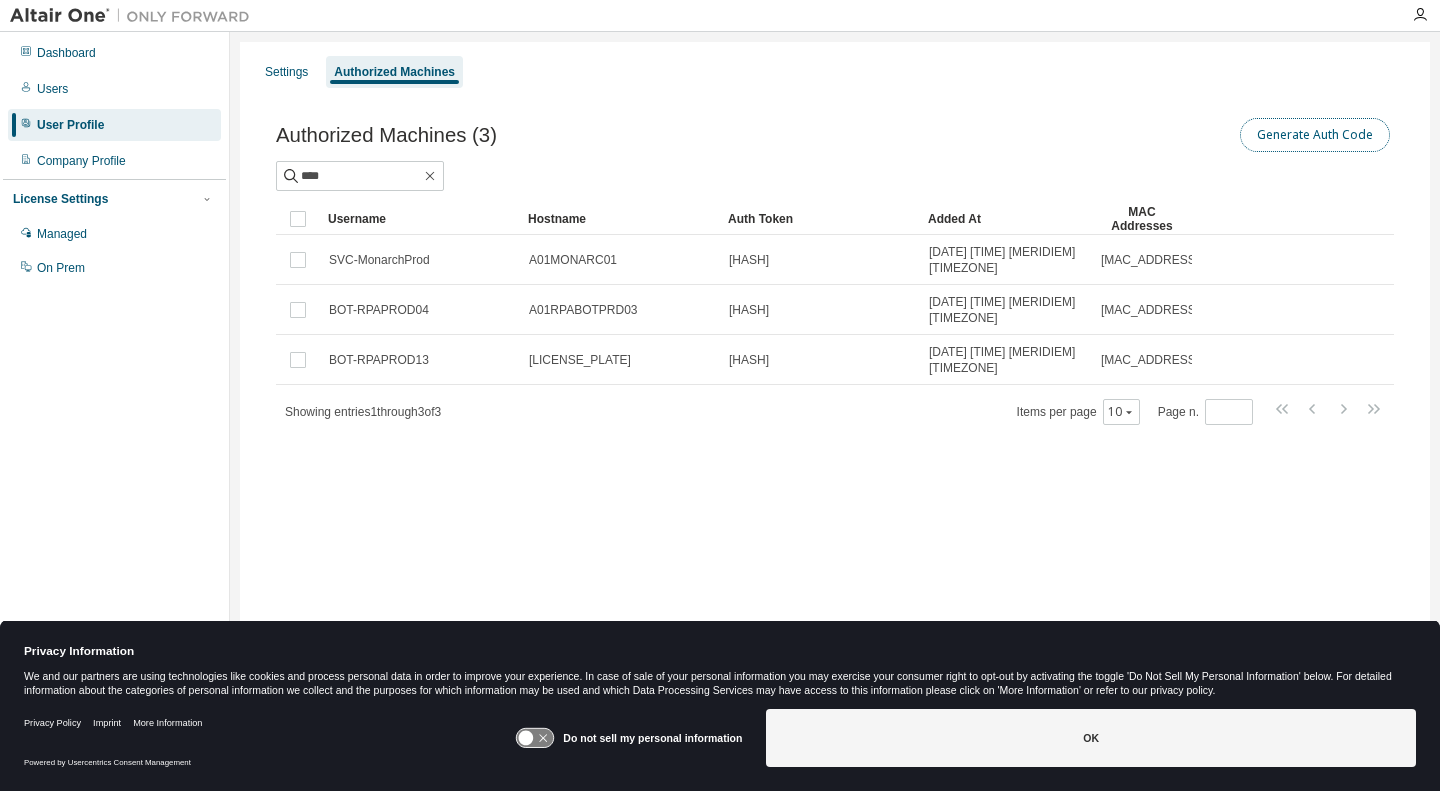 click on "Generate Auth Code" at bounding box center [1315, 135] 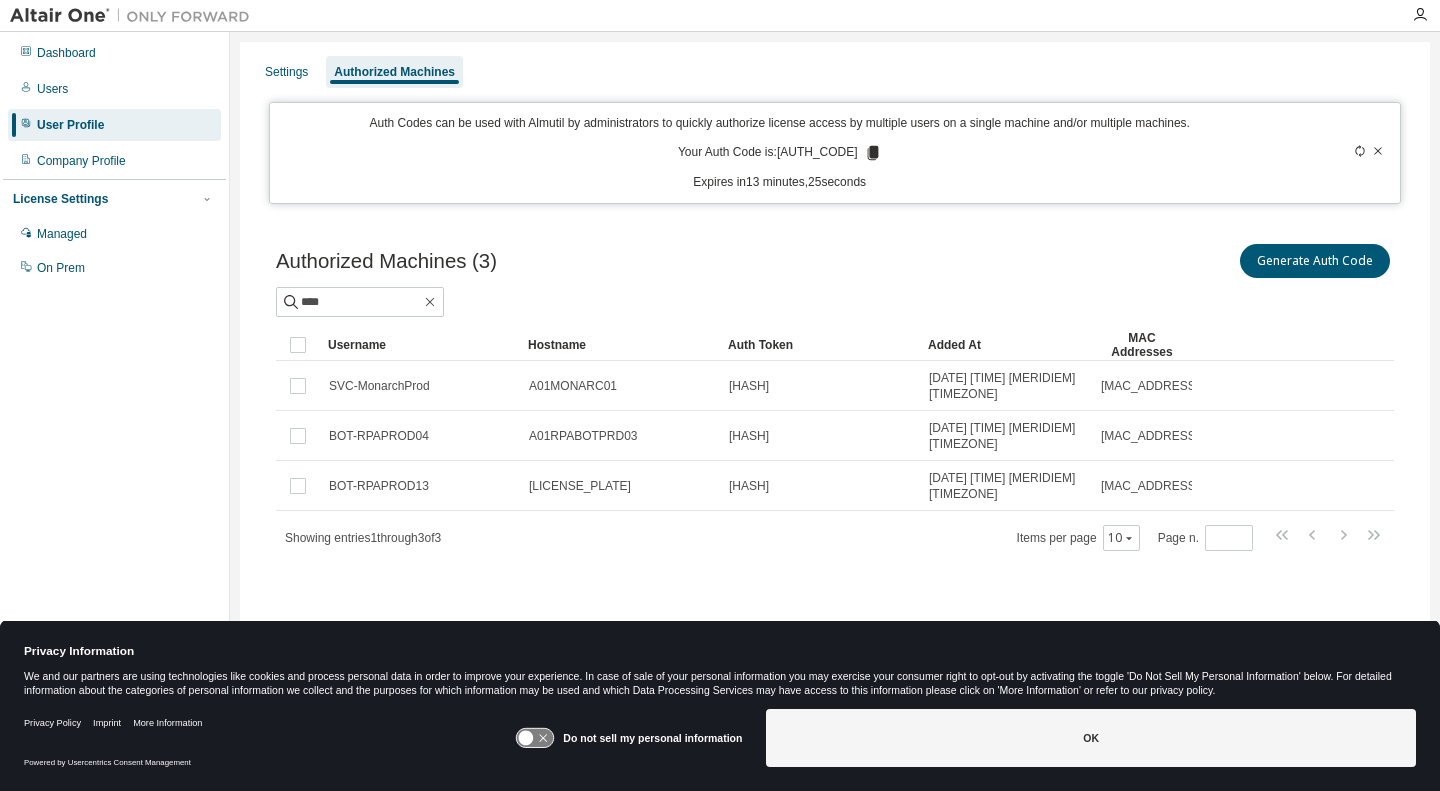 click on "Your Auth Code is:  S0GRXSBN" at bounding box center [780, 153] 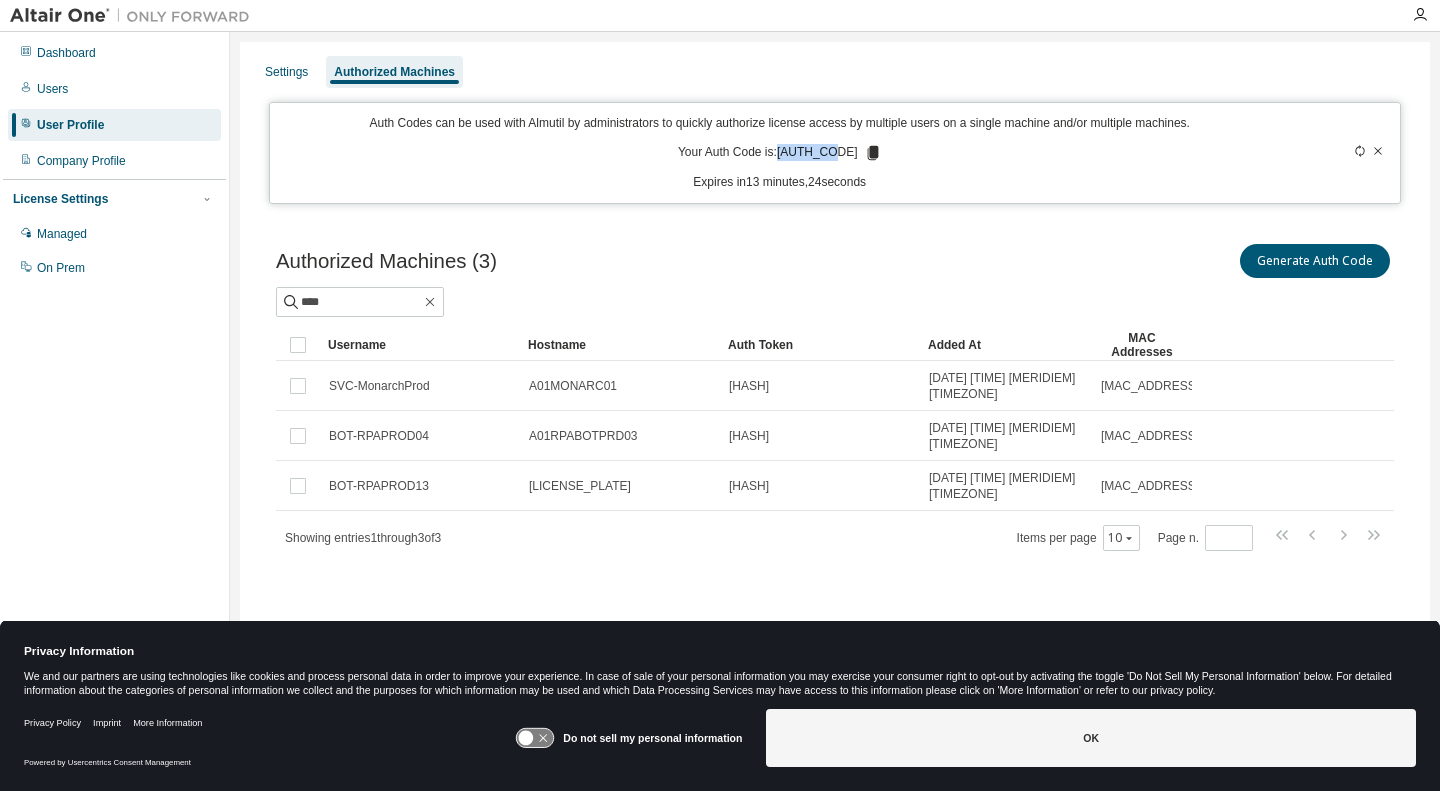 copy on "S0GRXSBN" 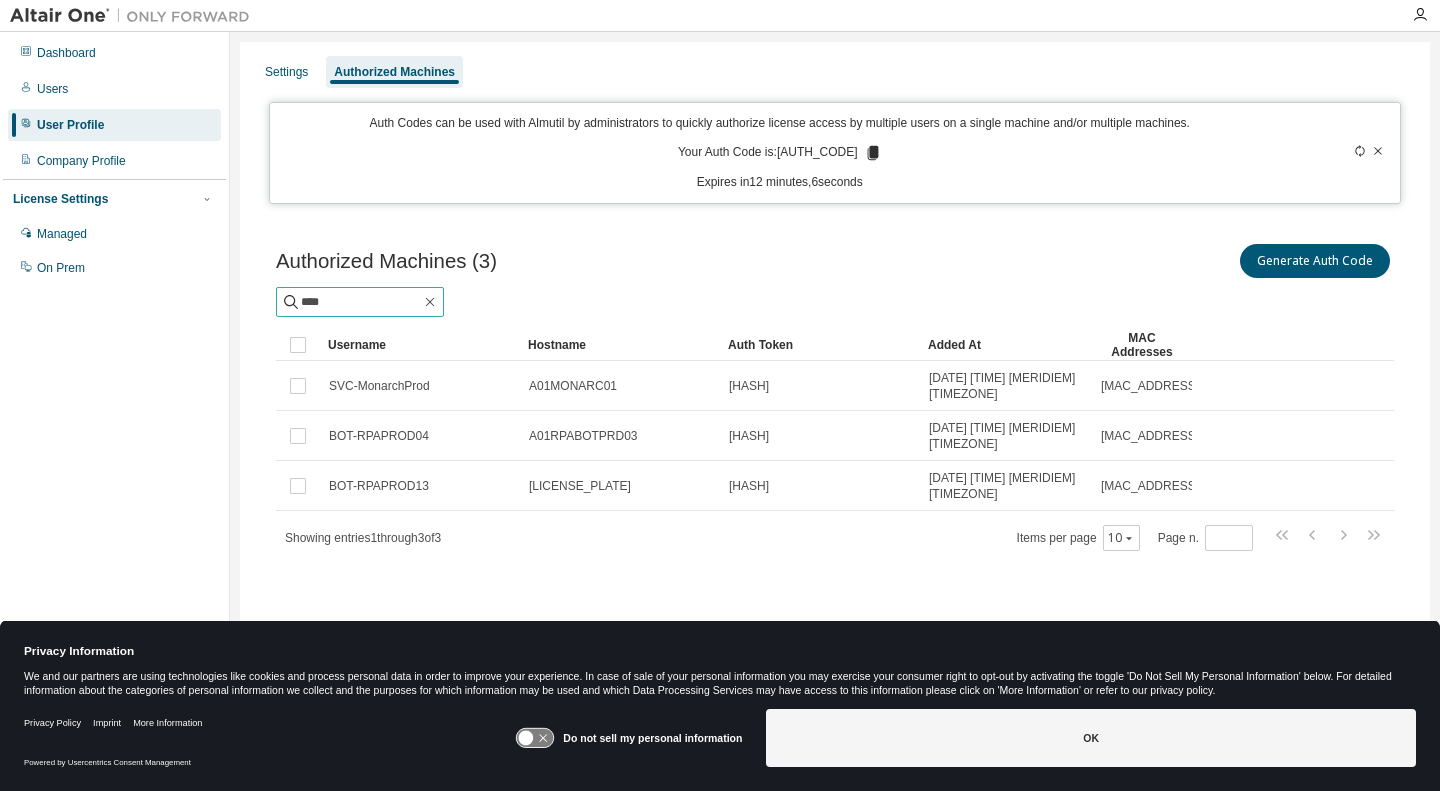 click on "****" at bounding box center [361, 302] 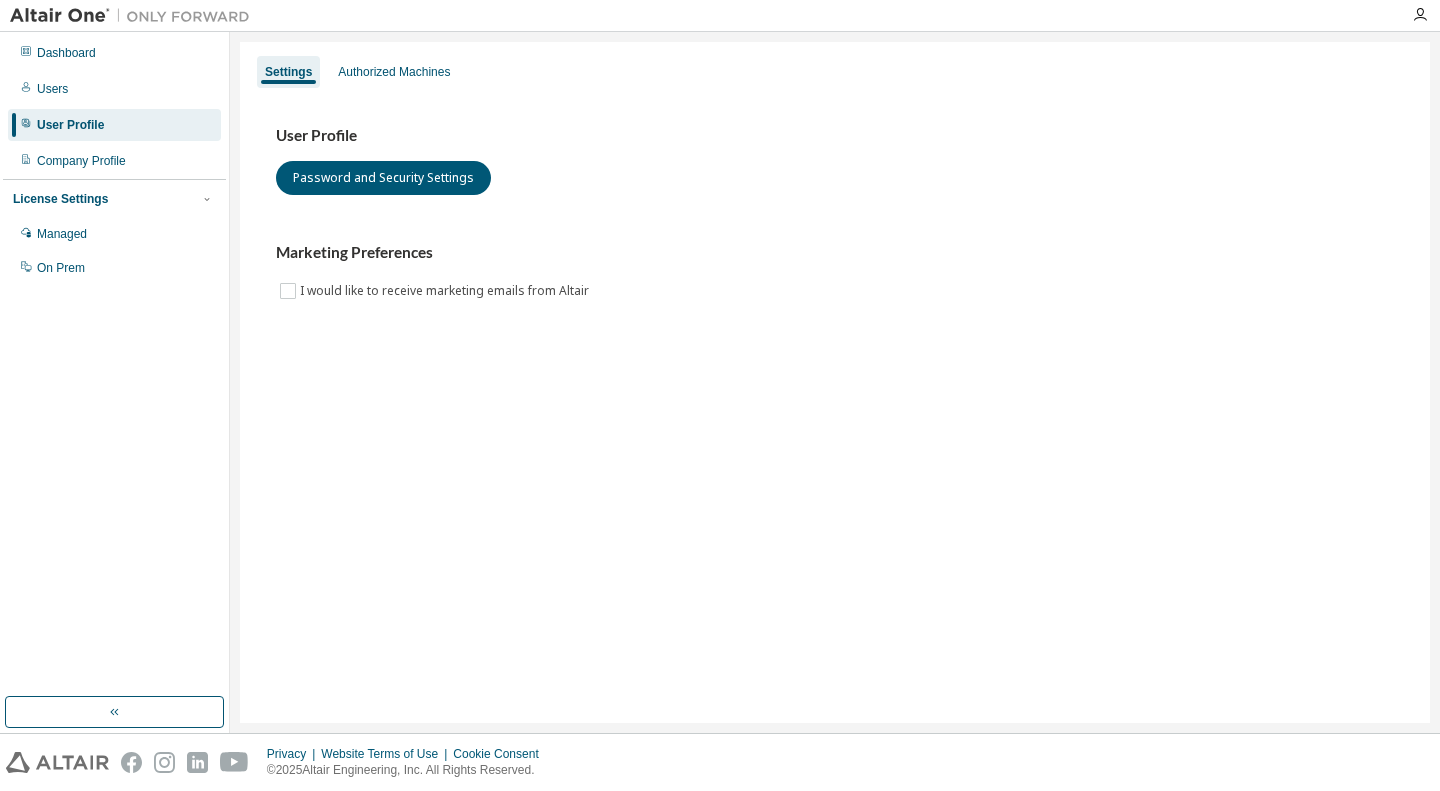 scroll, scrollTop: 0, scrollLeft: 0, axis: both 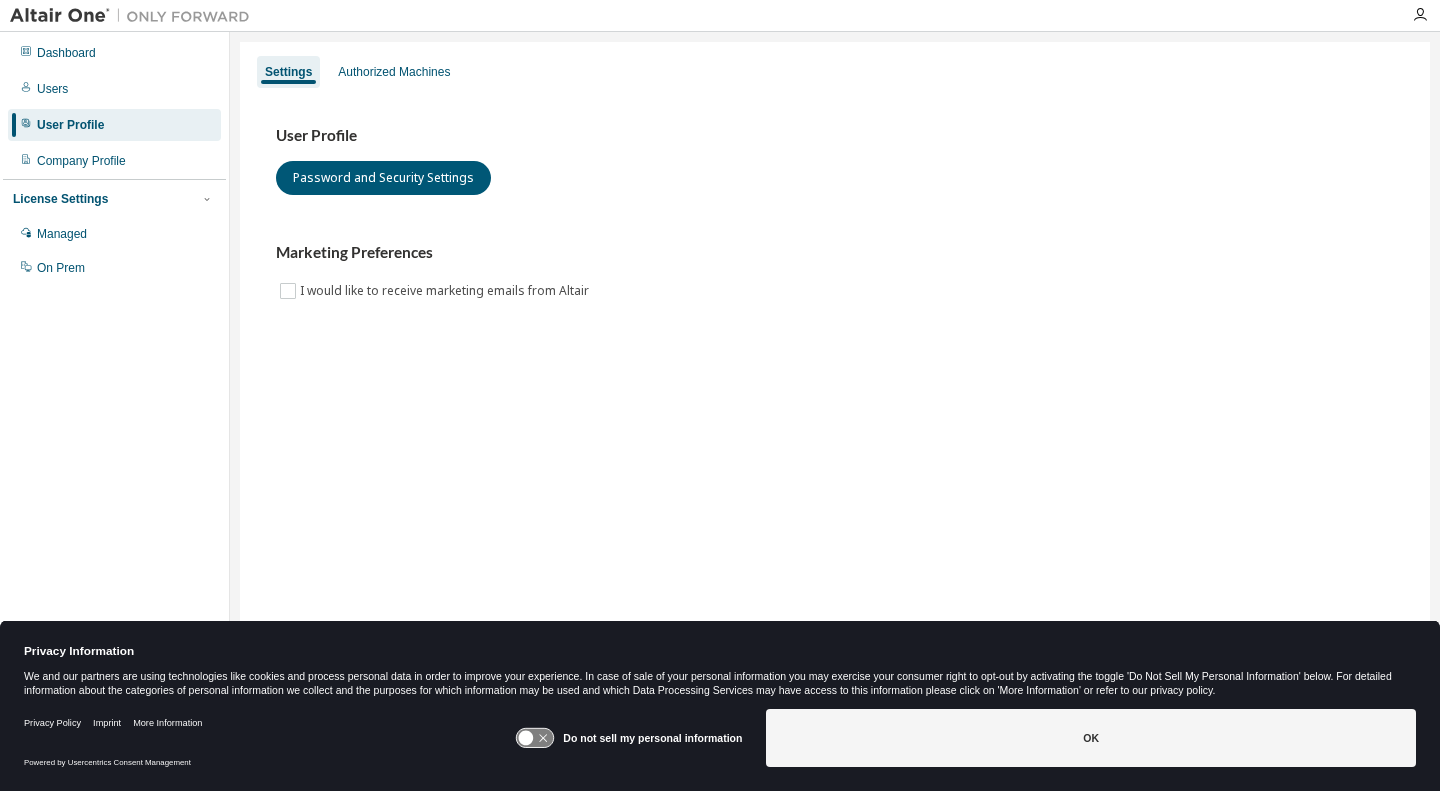 click on "User Profile" at bounding box center [70, 125] 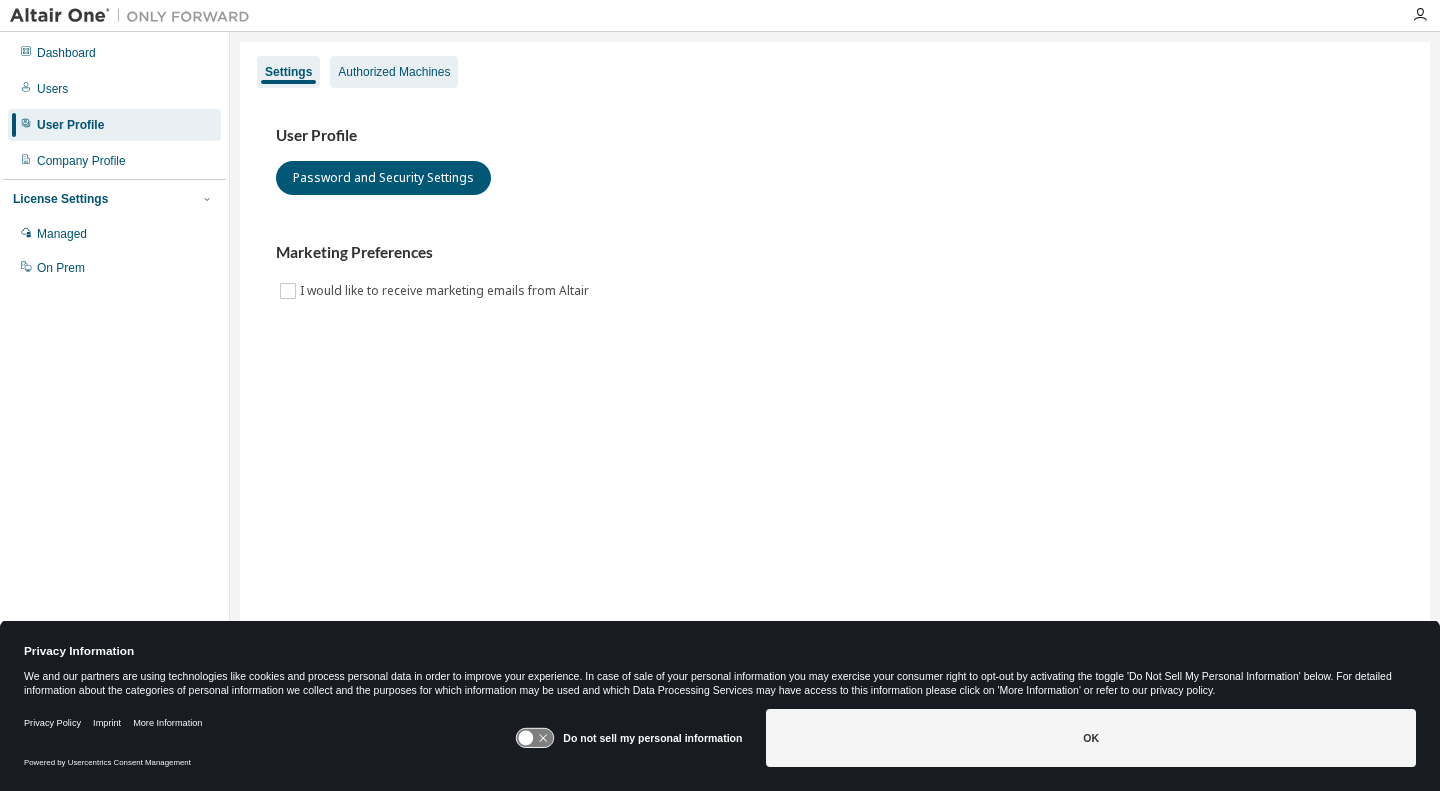 click on "Authorized Machines" at bounding box center (394, 72) 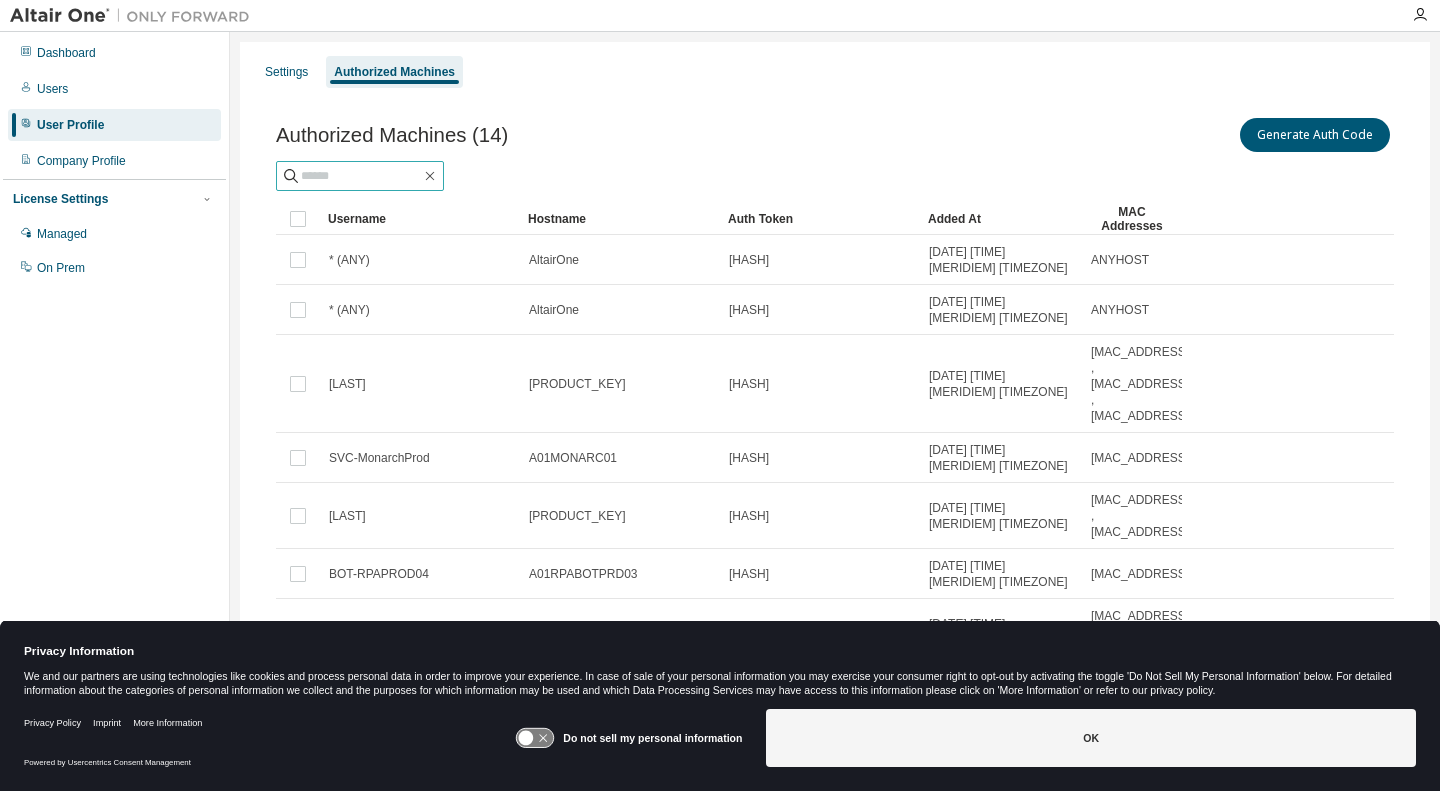 click at bounding box center (361, 176) 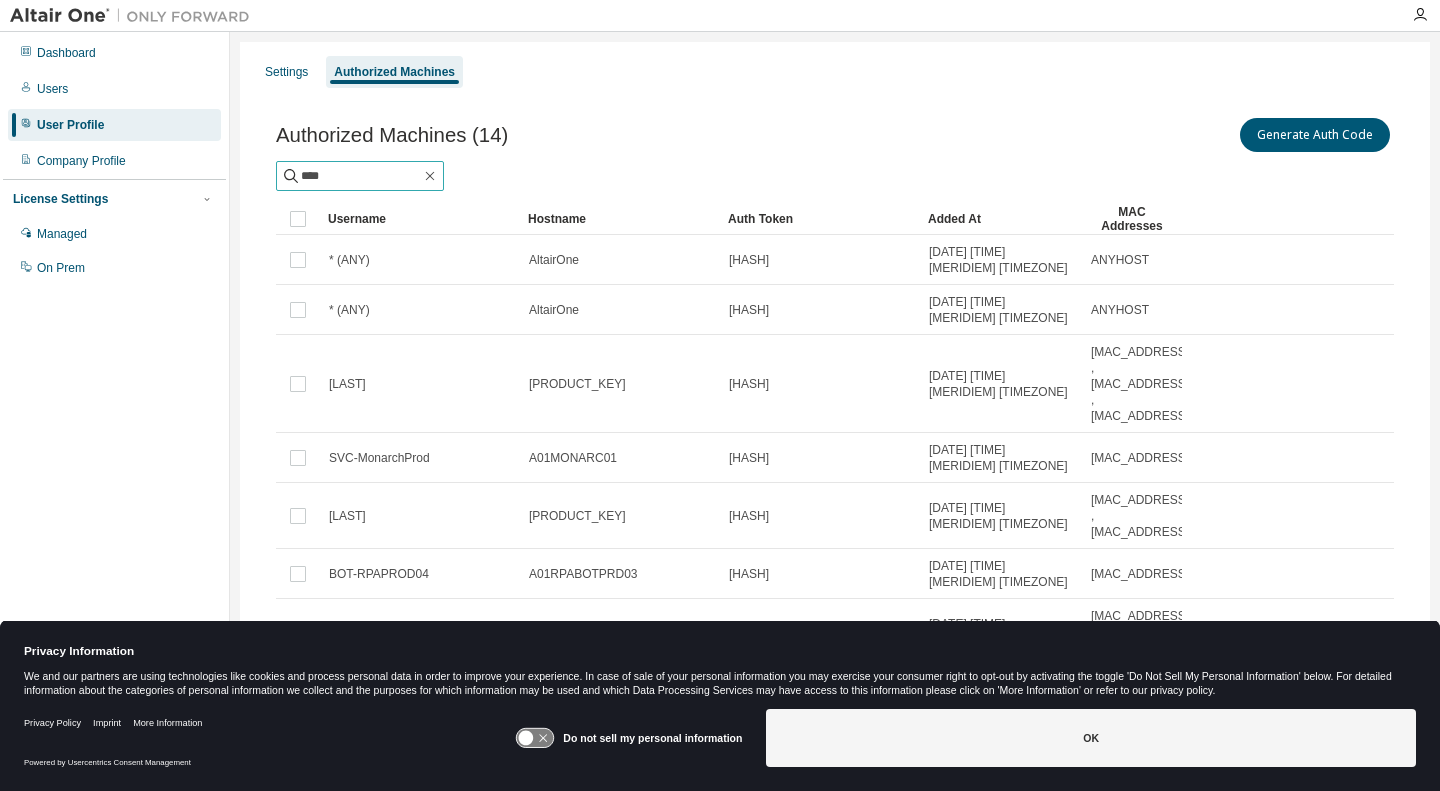 type on "****" 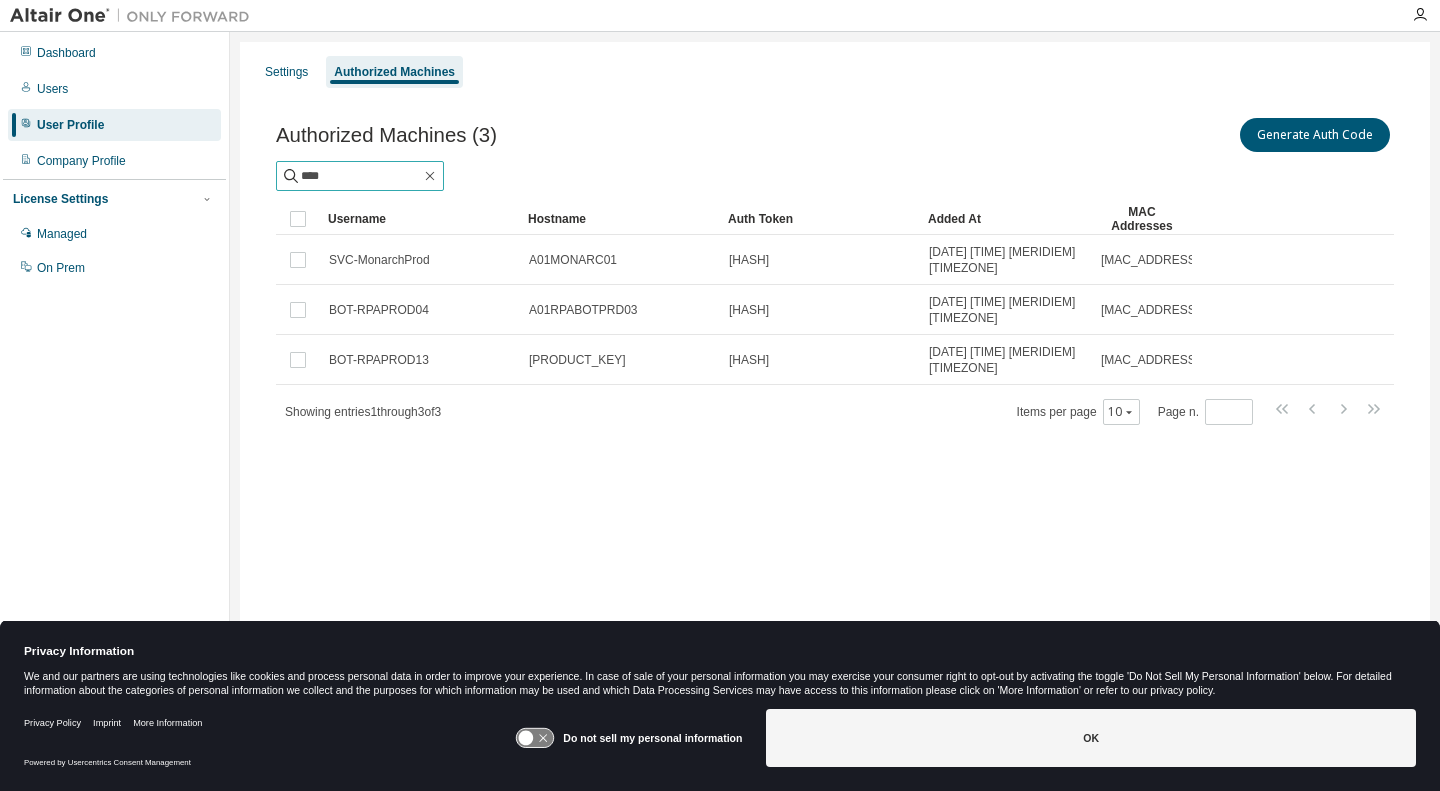 click on "****" at bounding box center [361, 176] 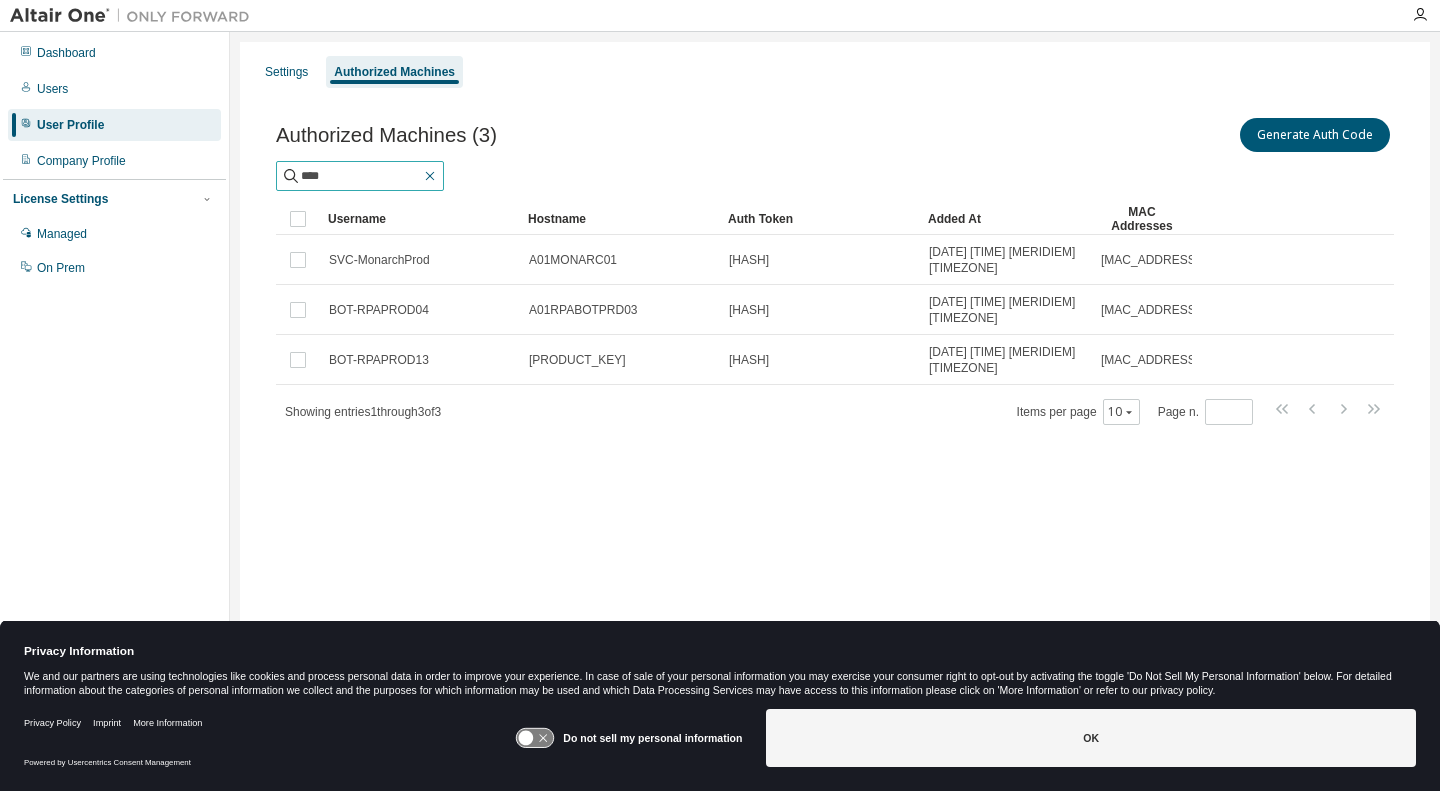 click at bounding box center [430, 176] 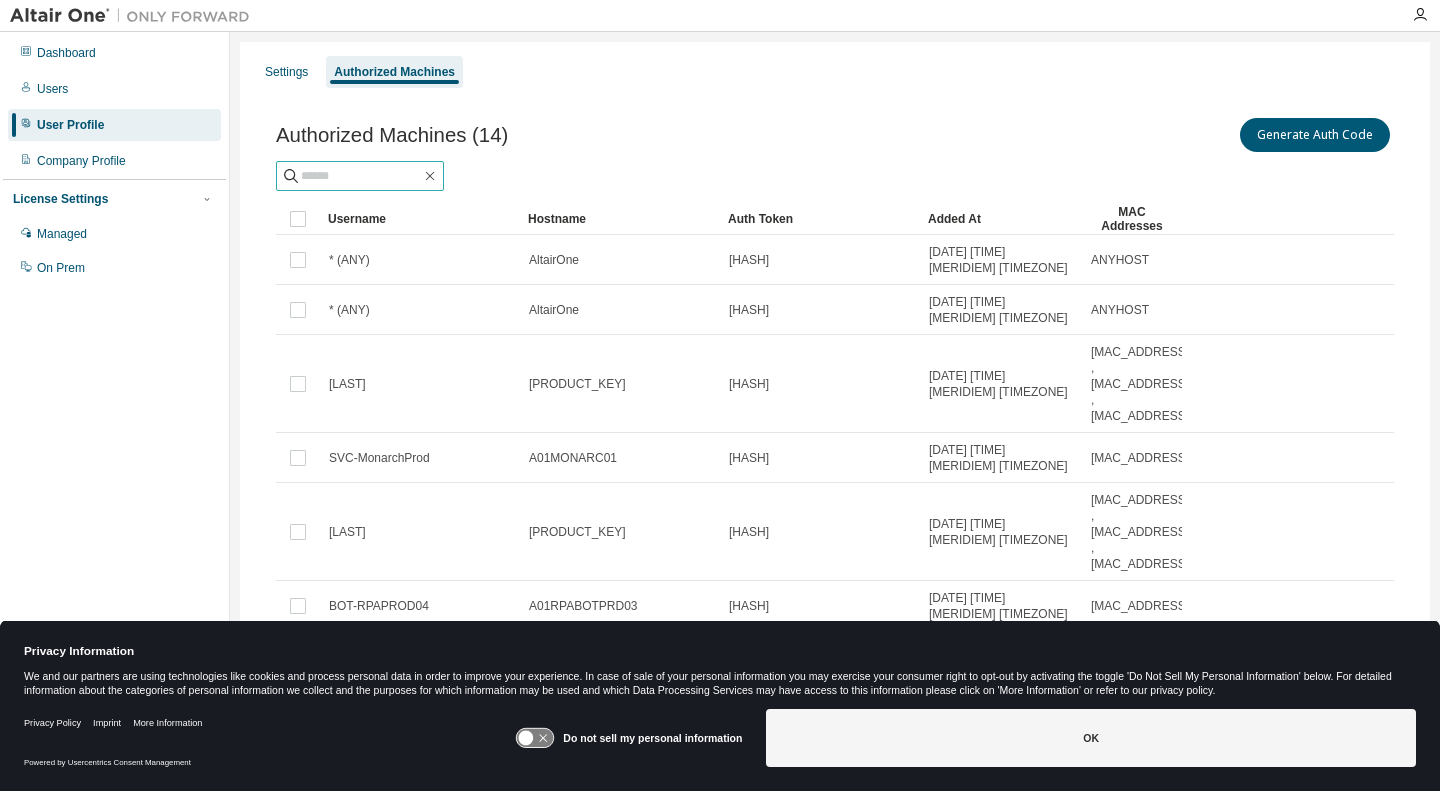 click at bounding box center (361, 176) 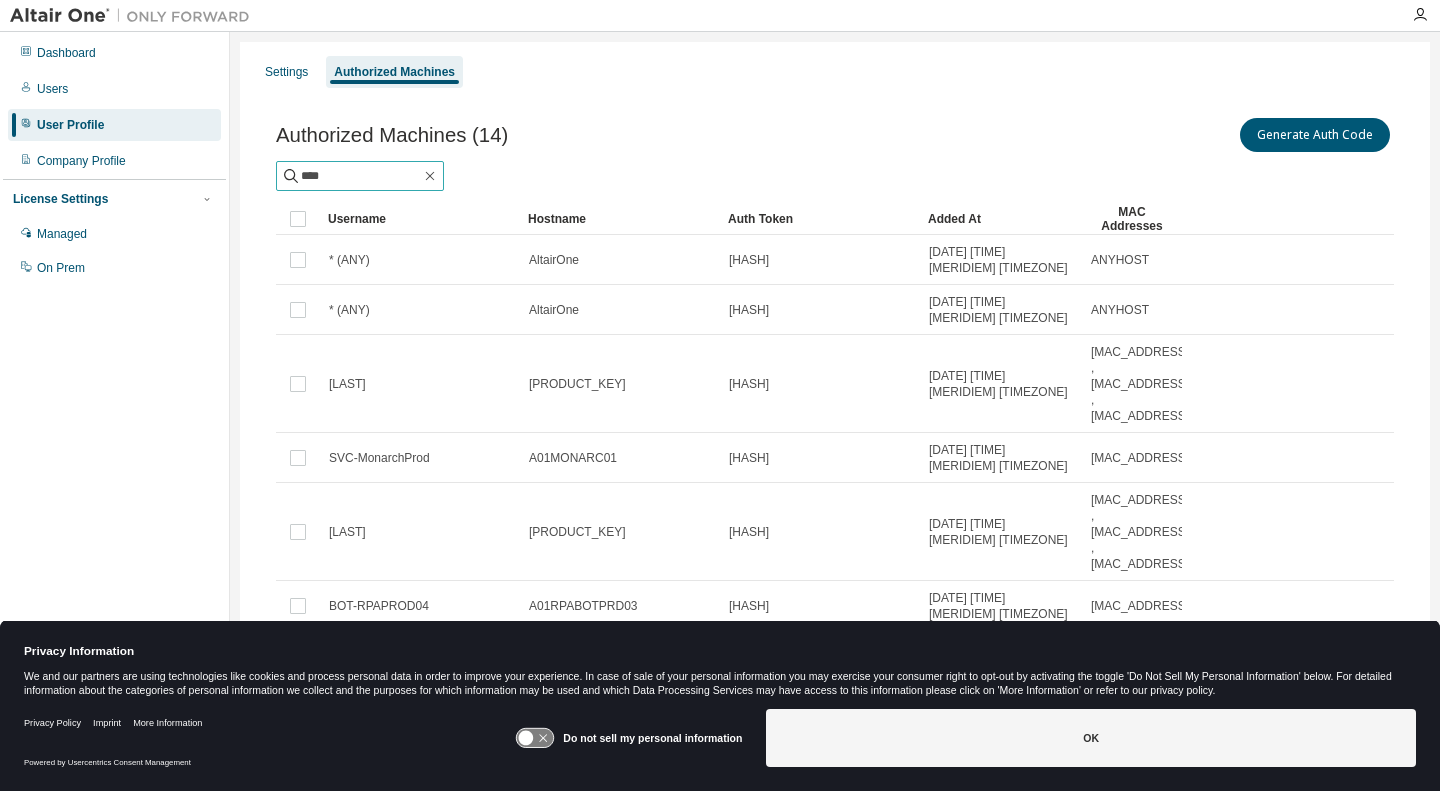 type on "****" 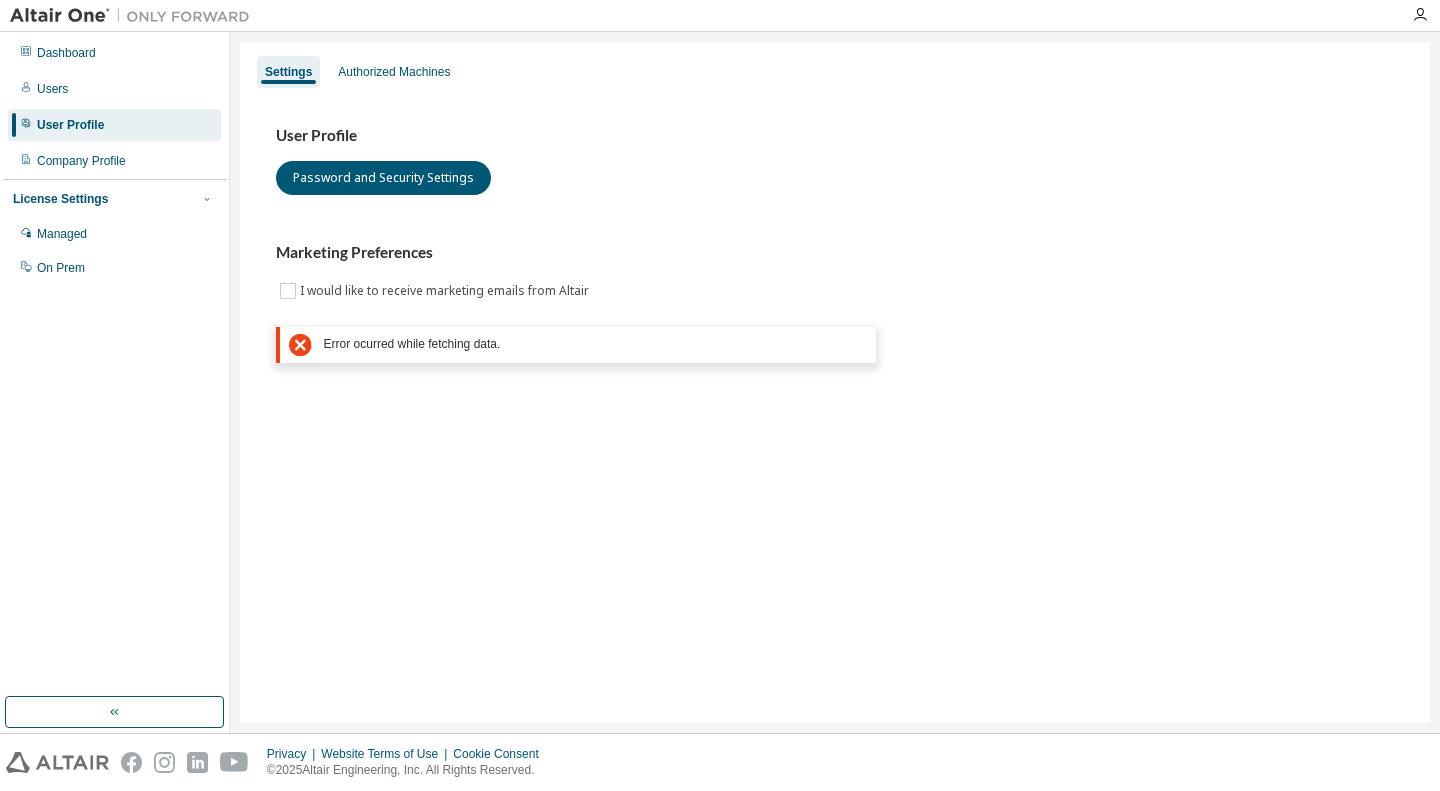 scroll, scrollTop: 0, scrollLeft: 0, axis: both 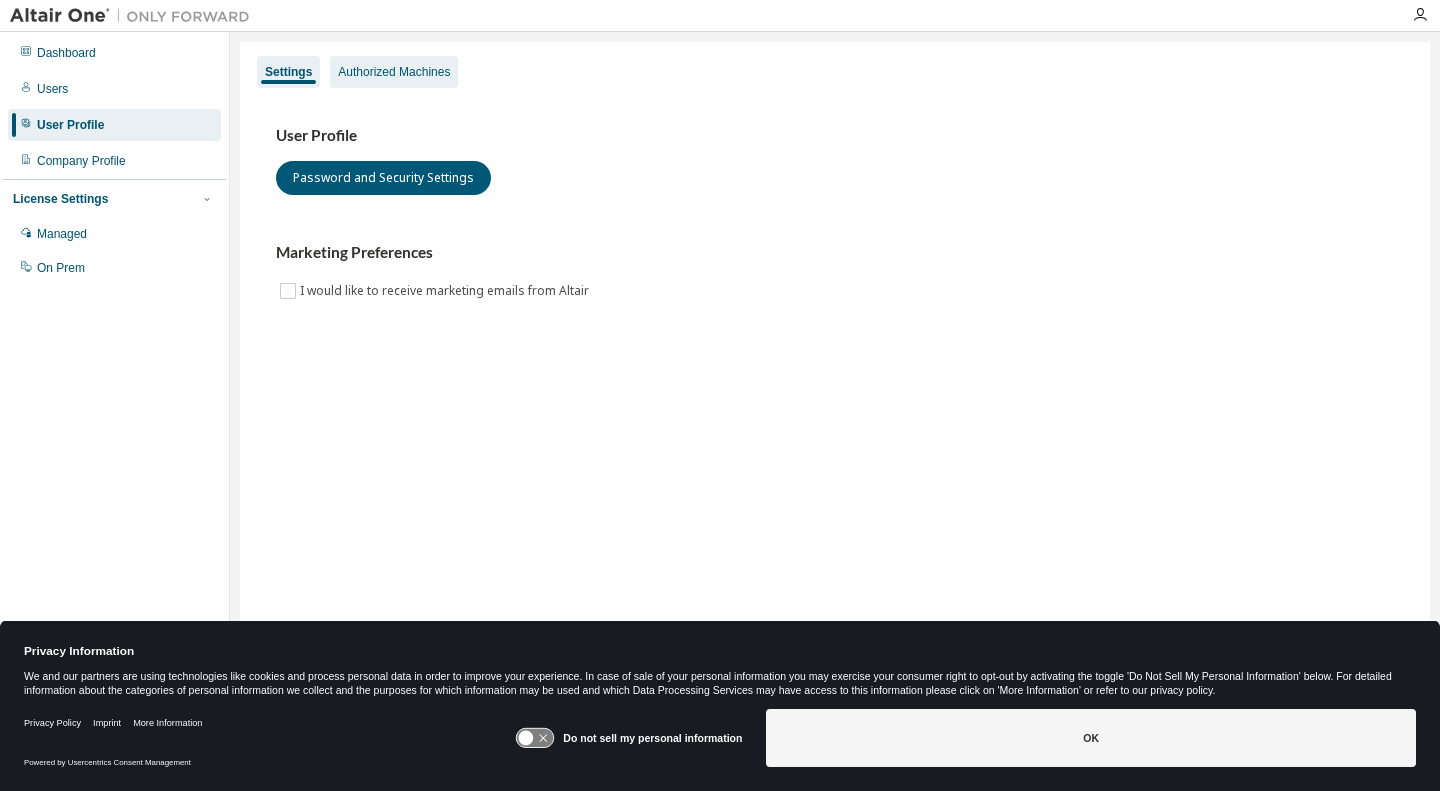 click on "Authorized Machines" at bounding box center [394, 72] 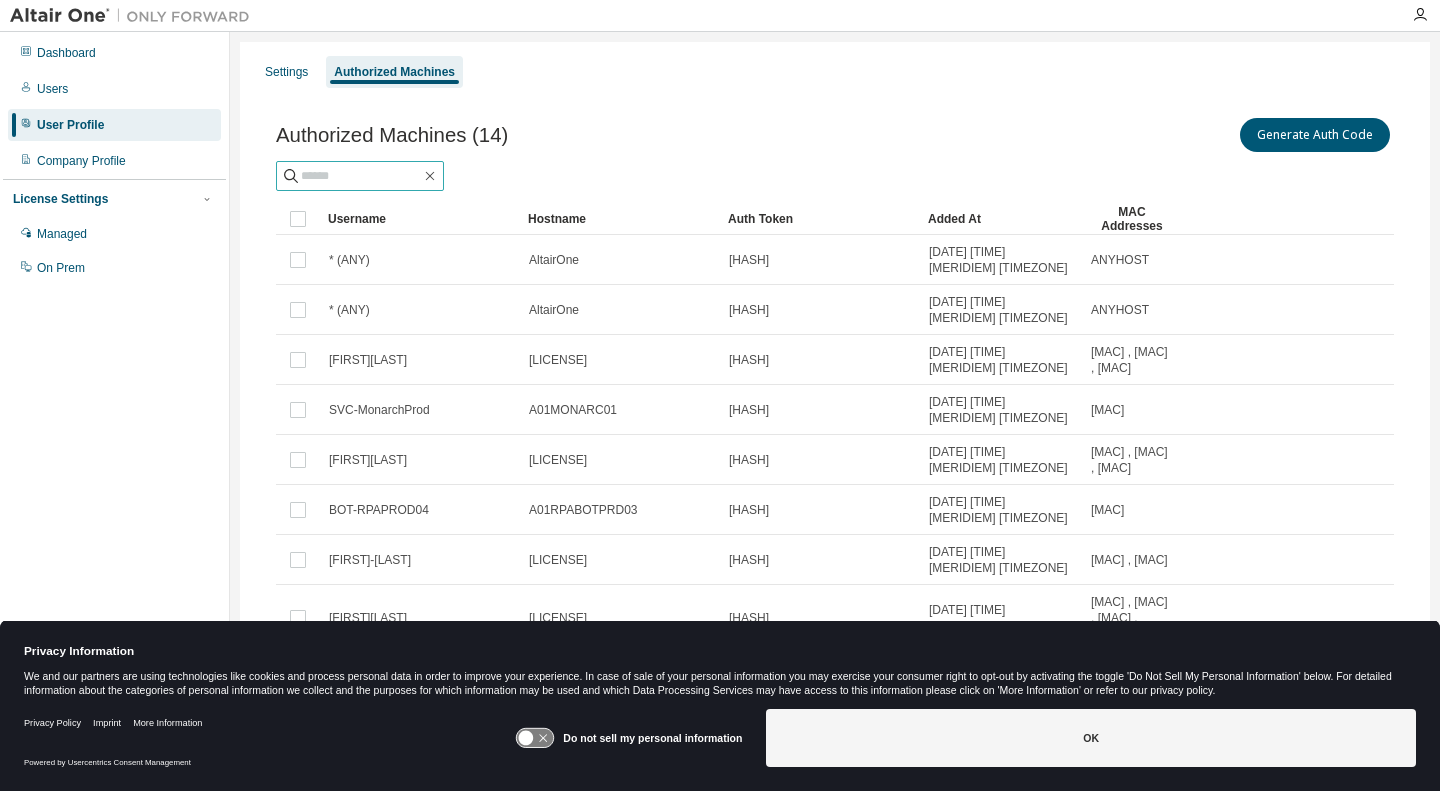 click at bounding box center (361, 176) 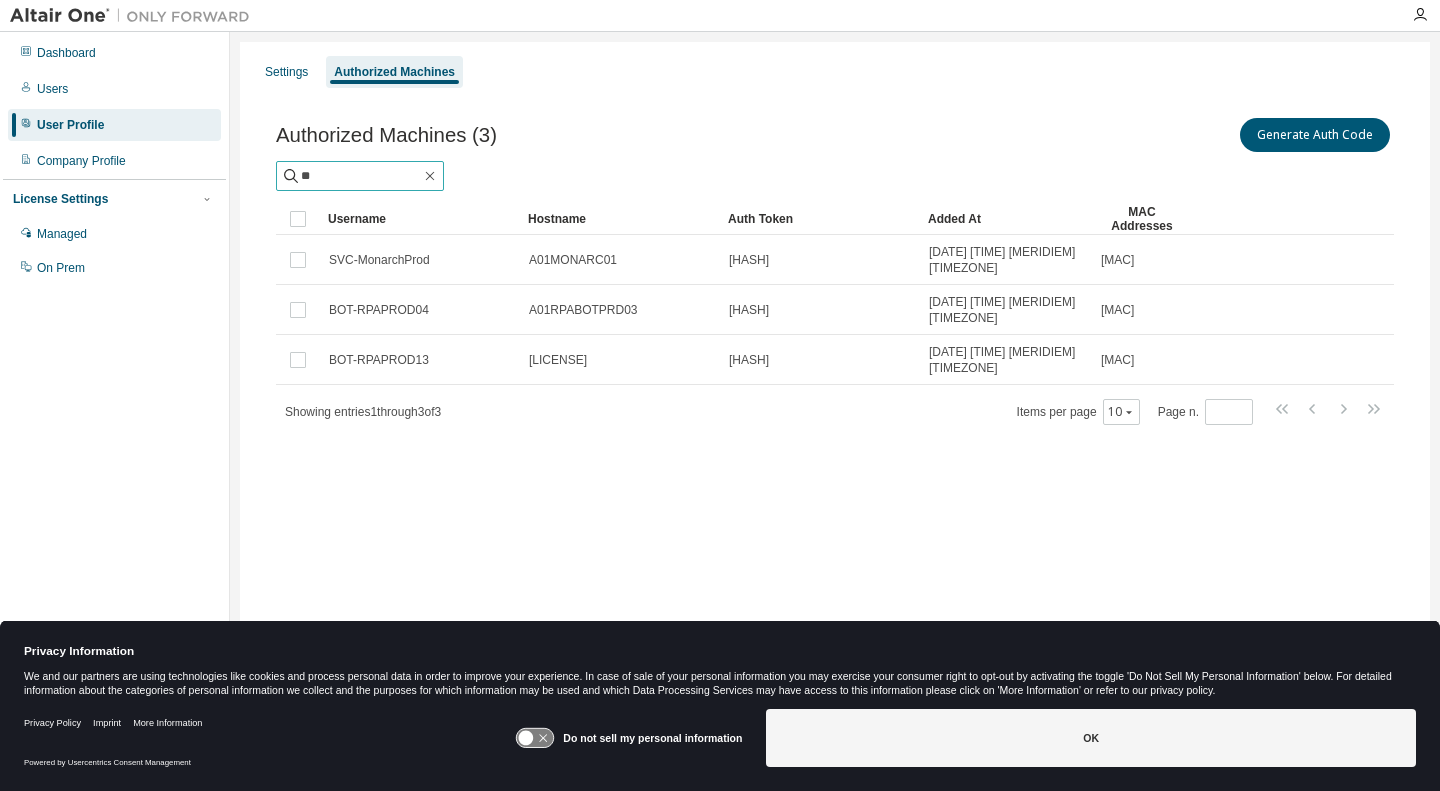 type on "*" 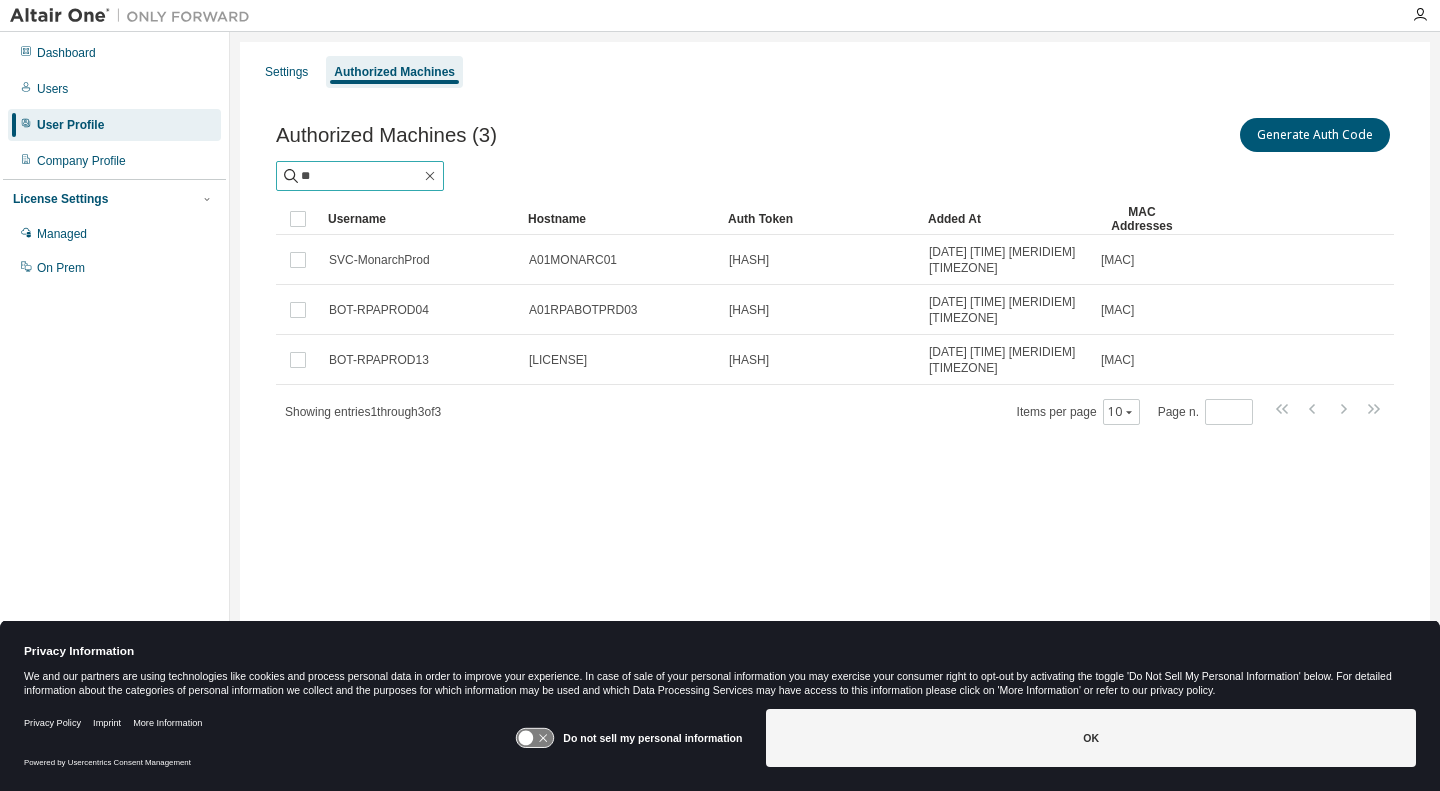 type on "*" 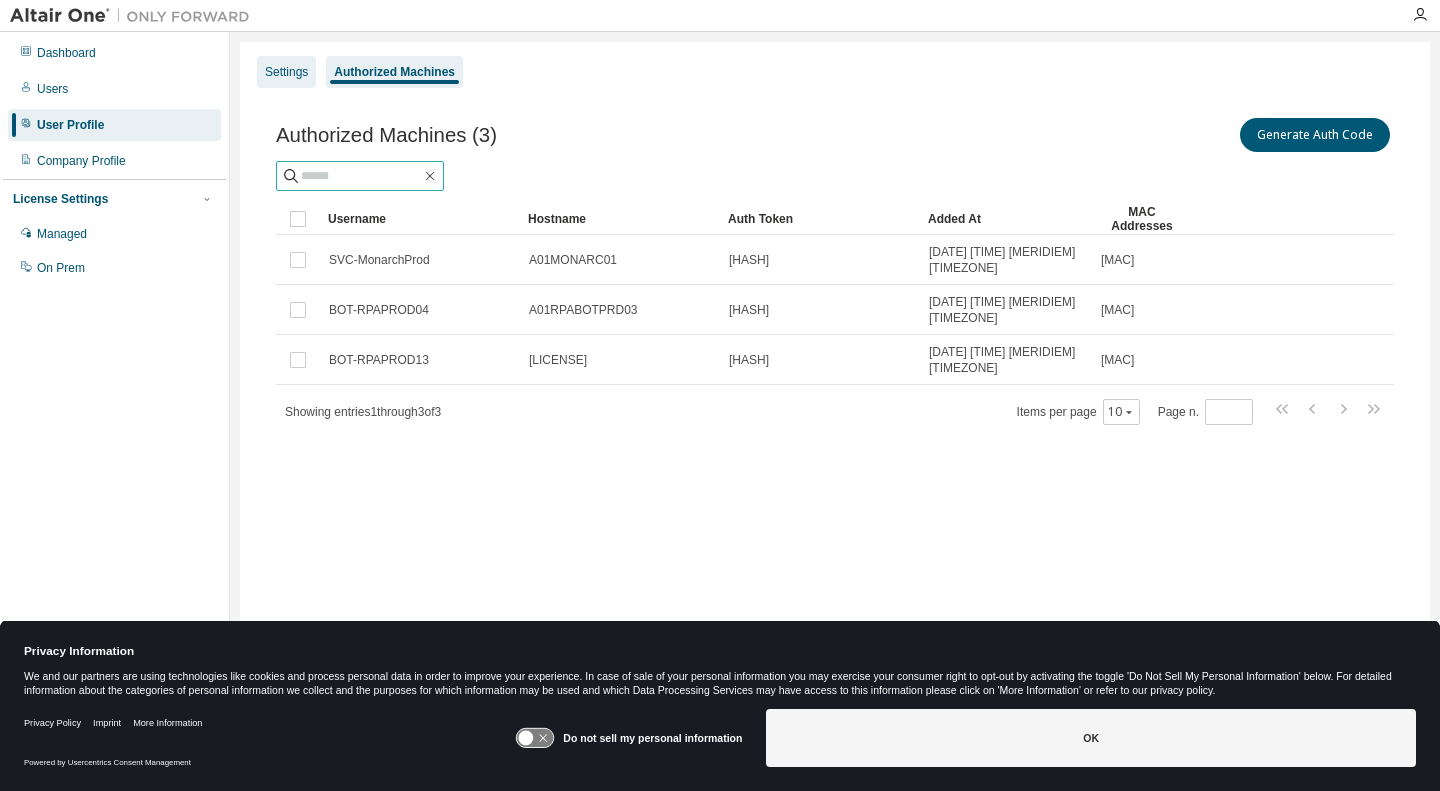 type 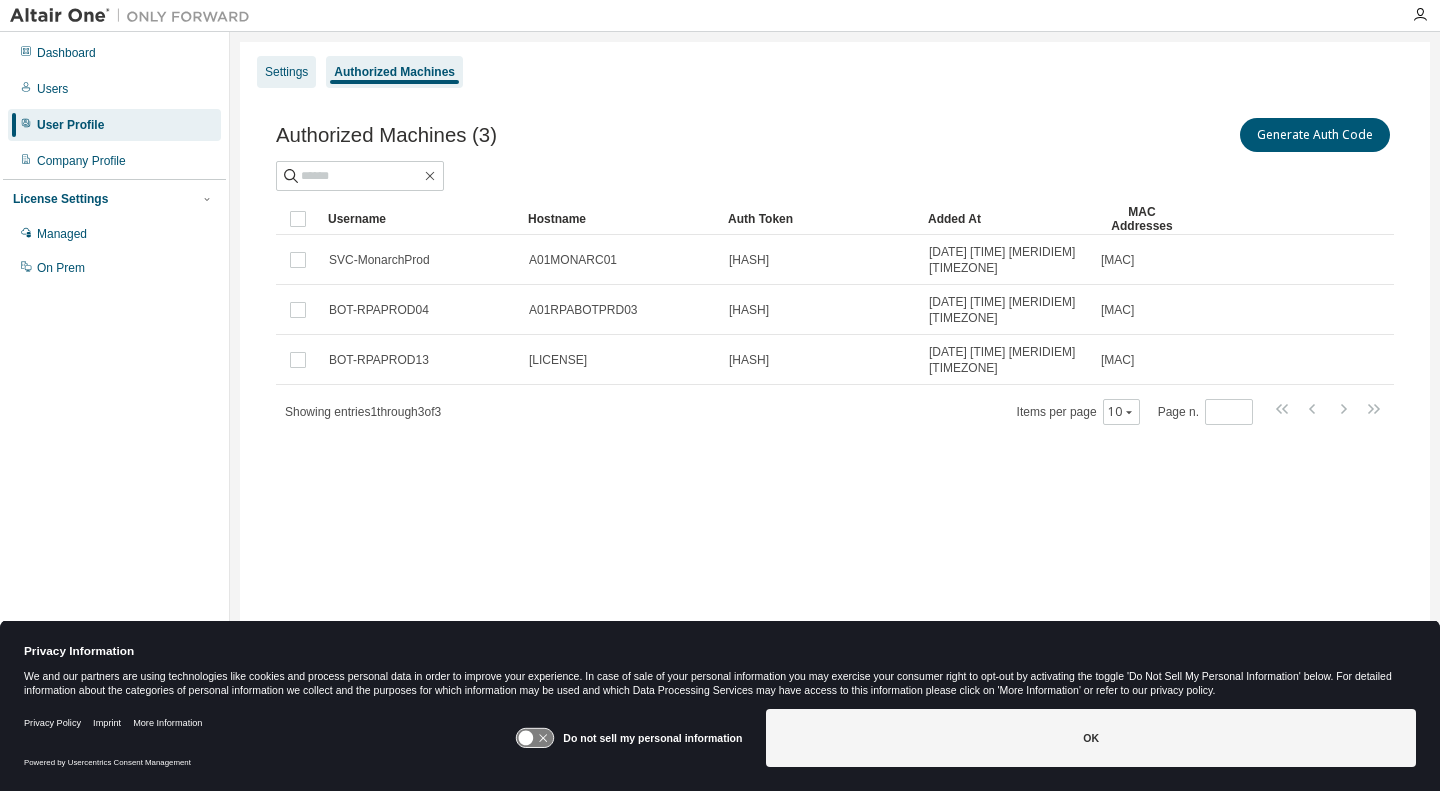 click on "Settings" at bounding box center [286, 72] 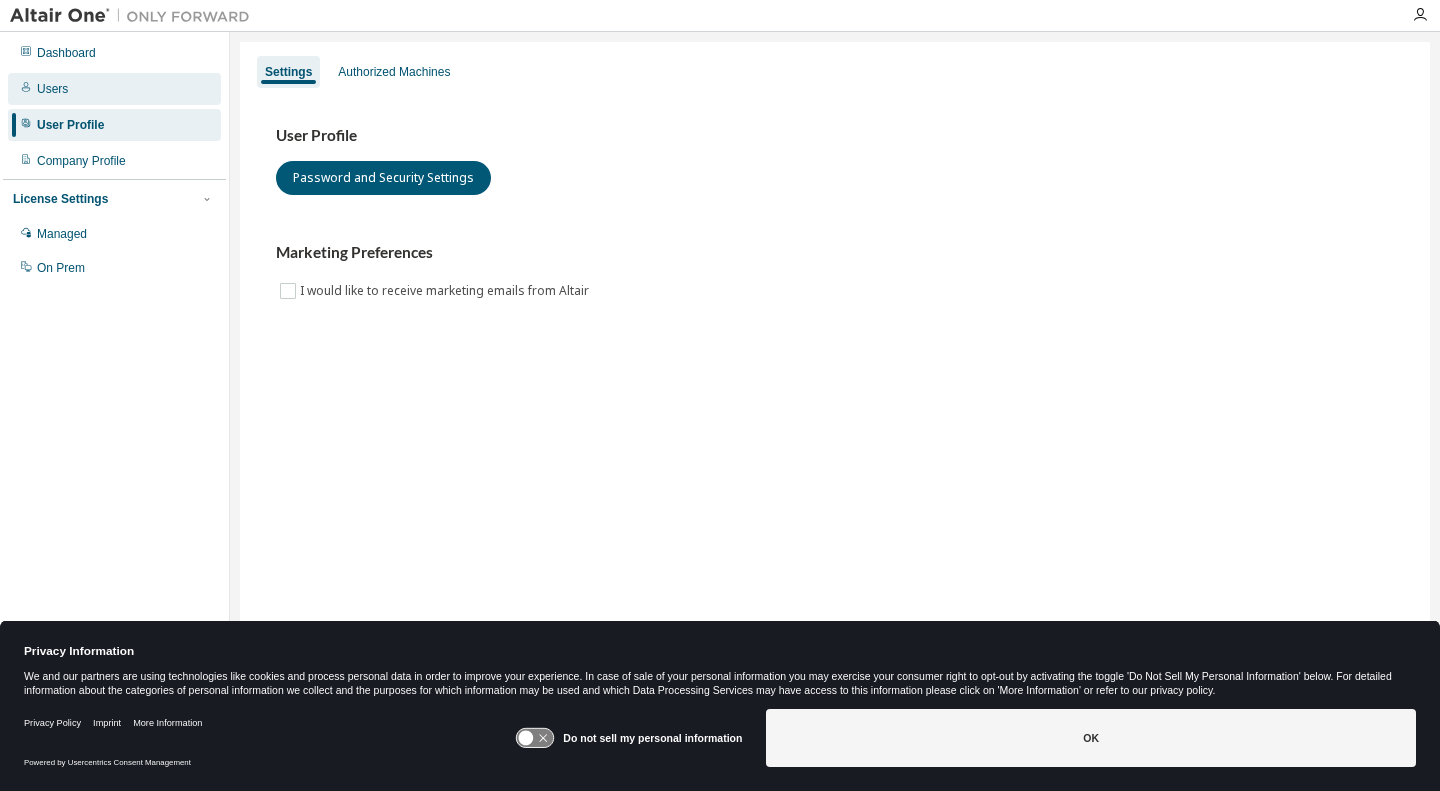 click on "Users" at bounding box center (52, 89) 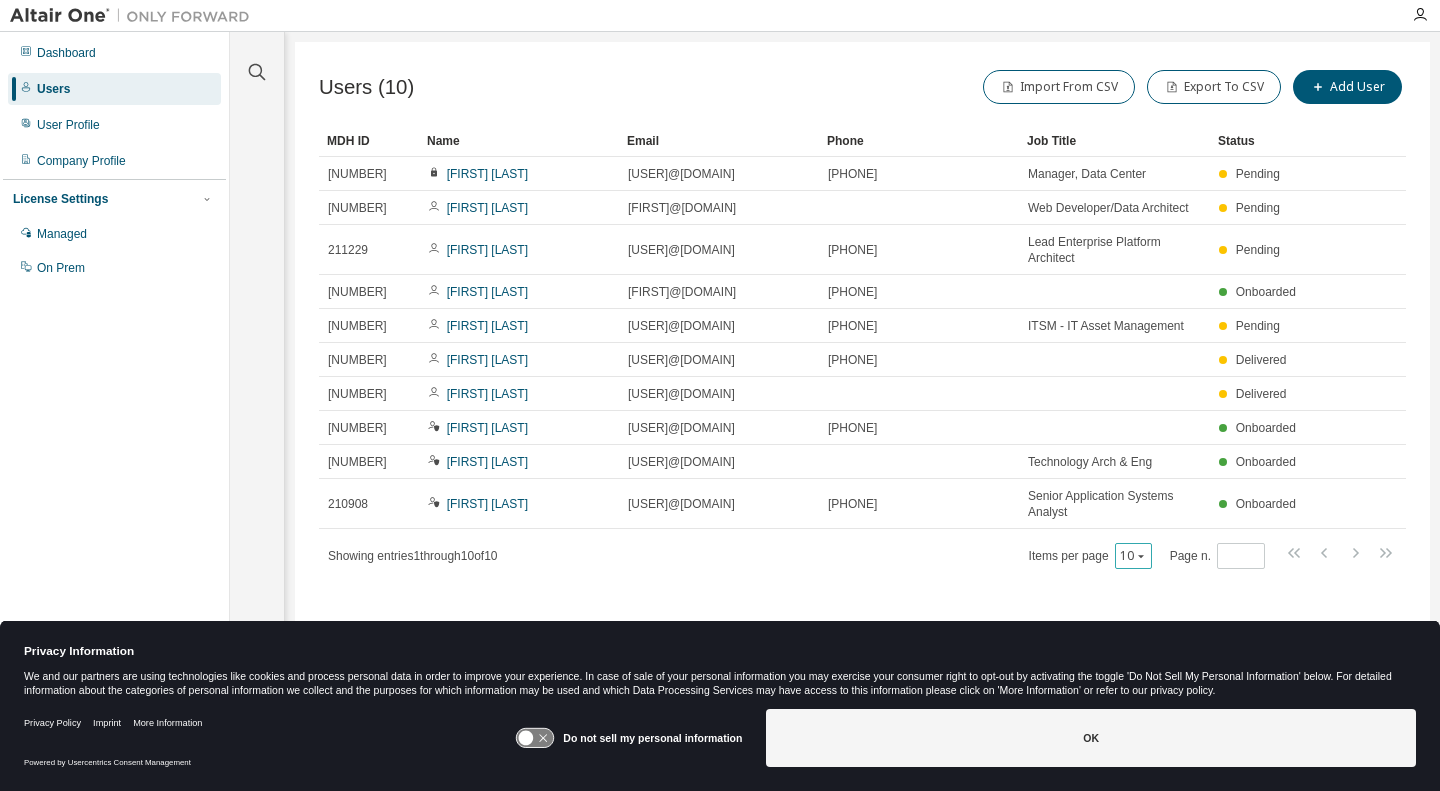 click 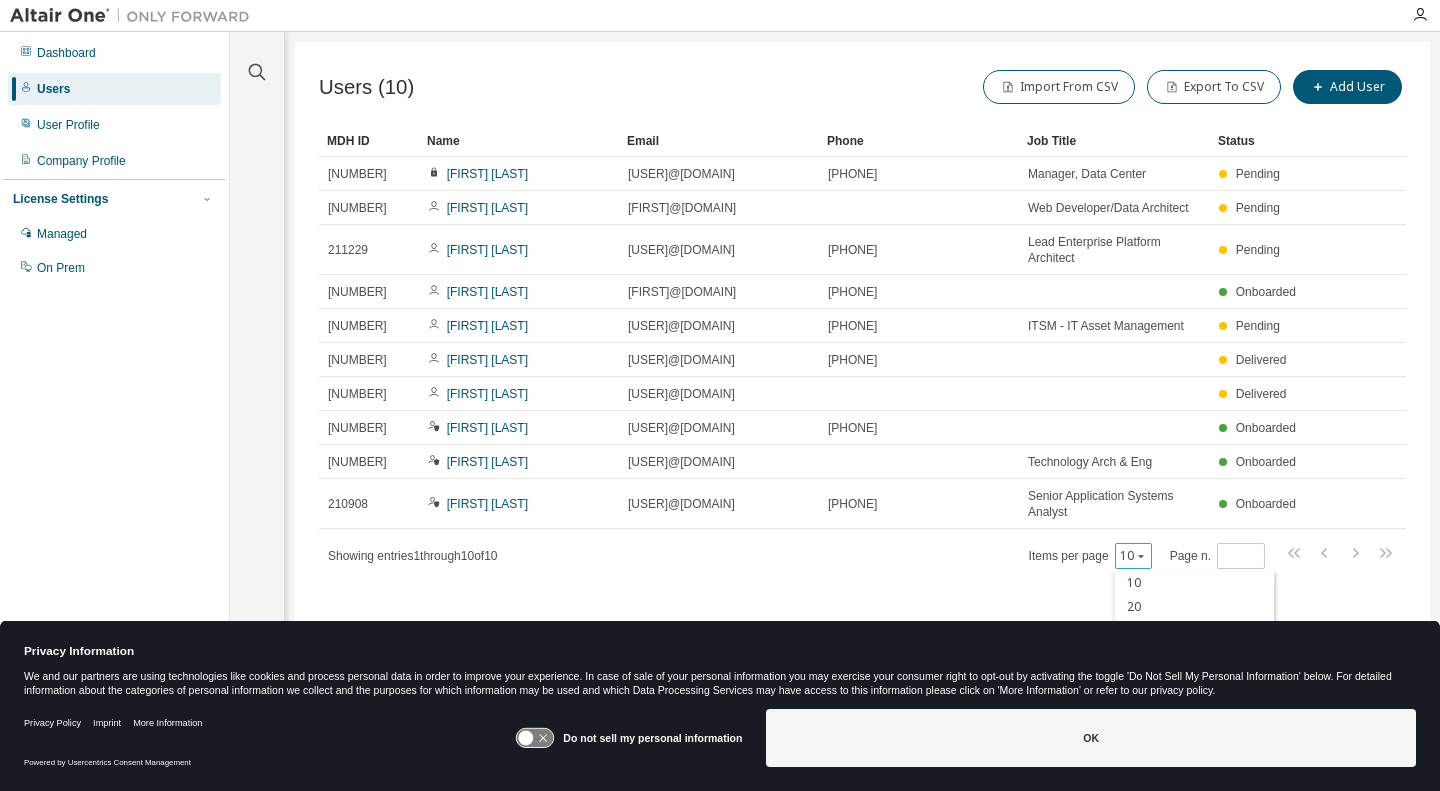 type on "10" 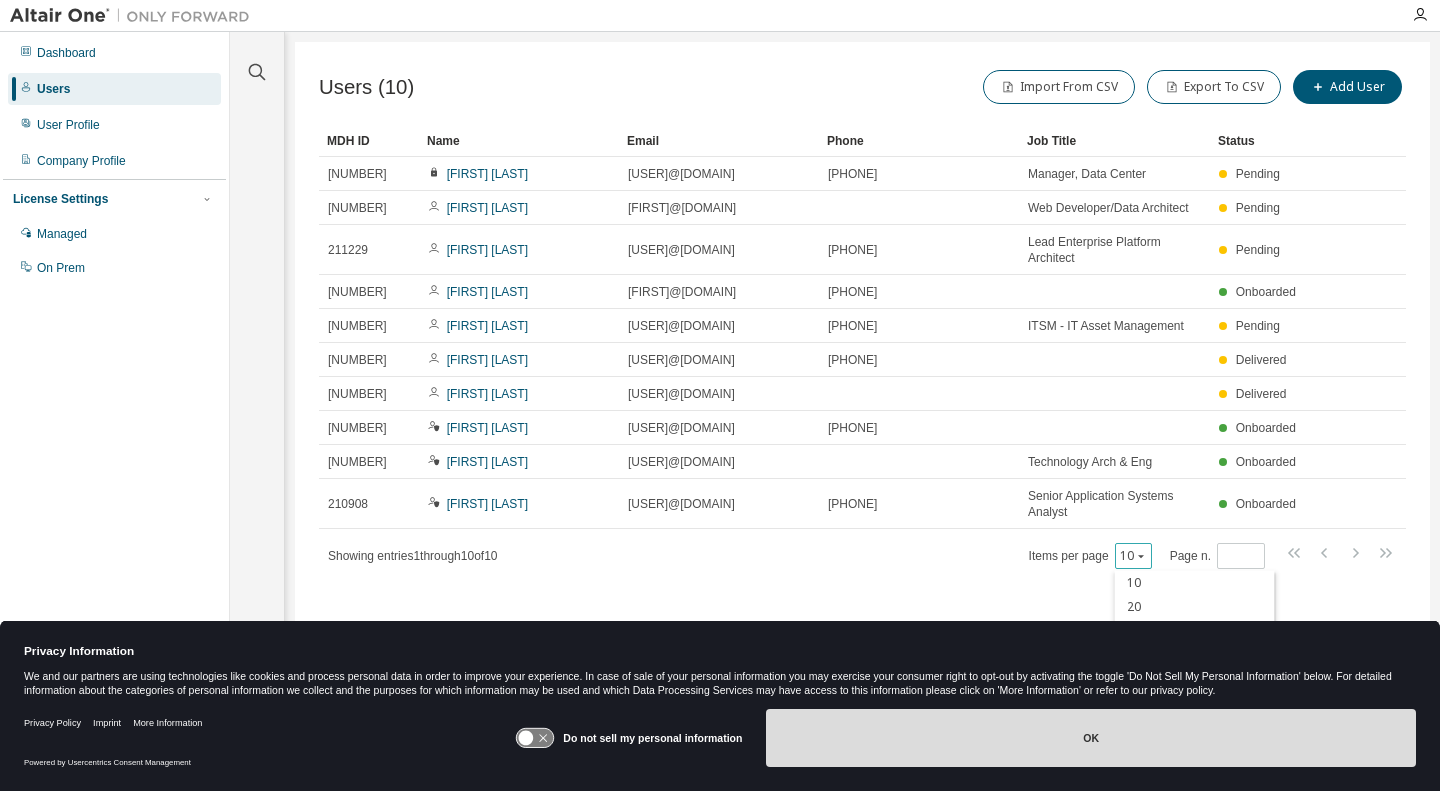click on "OK" at bounding box center (1091, 738) 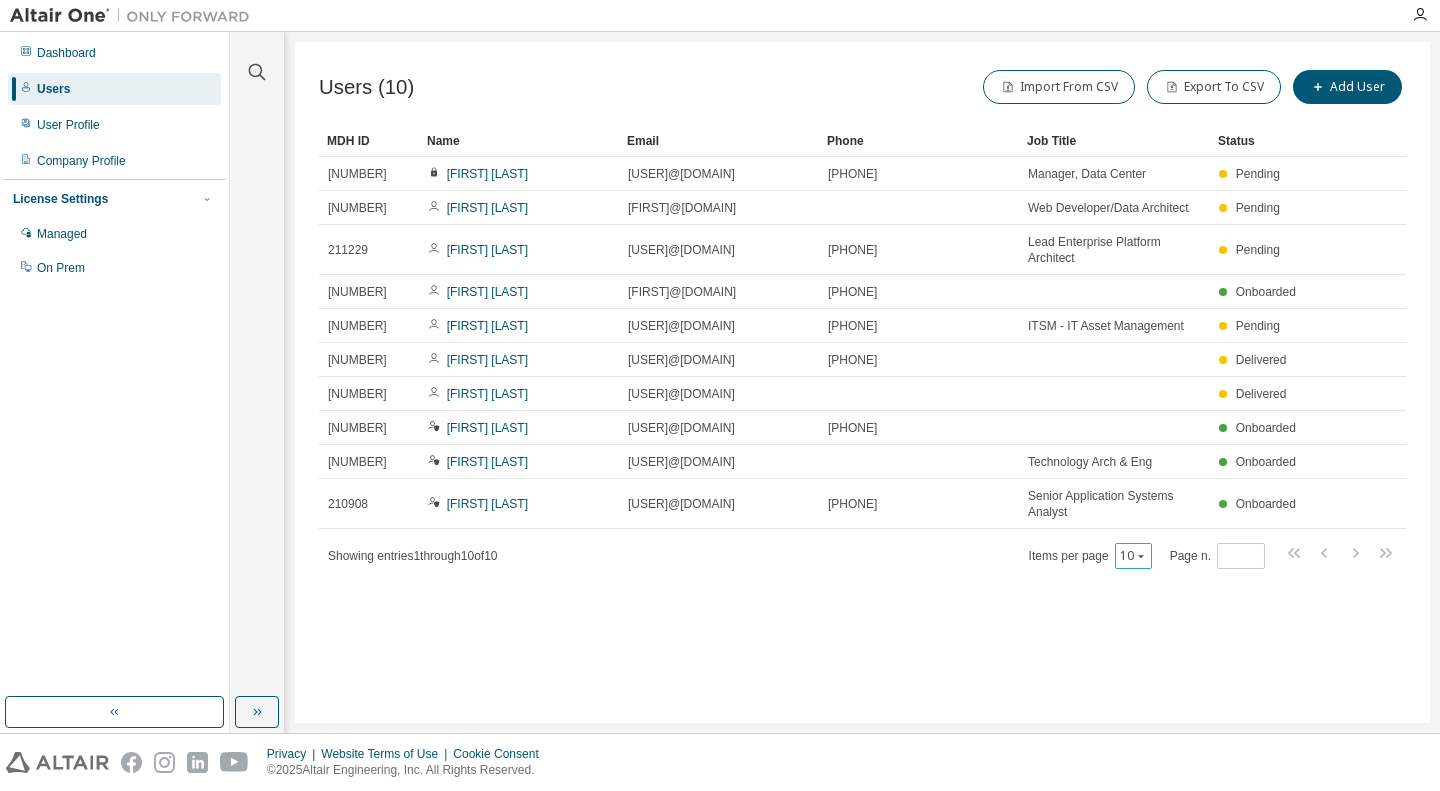 click on "10" at bounding box center (1133, 556) 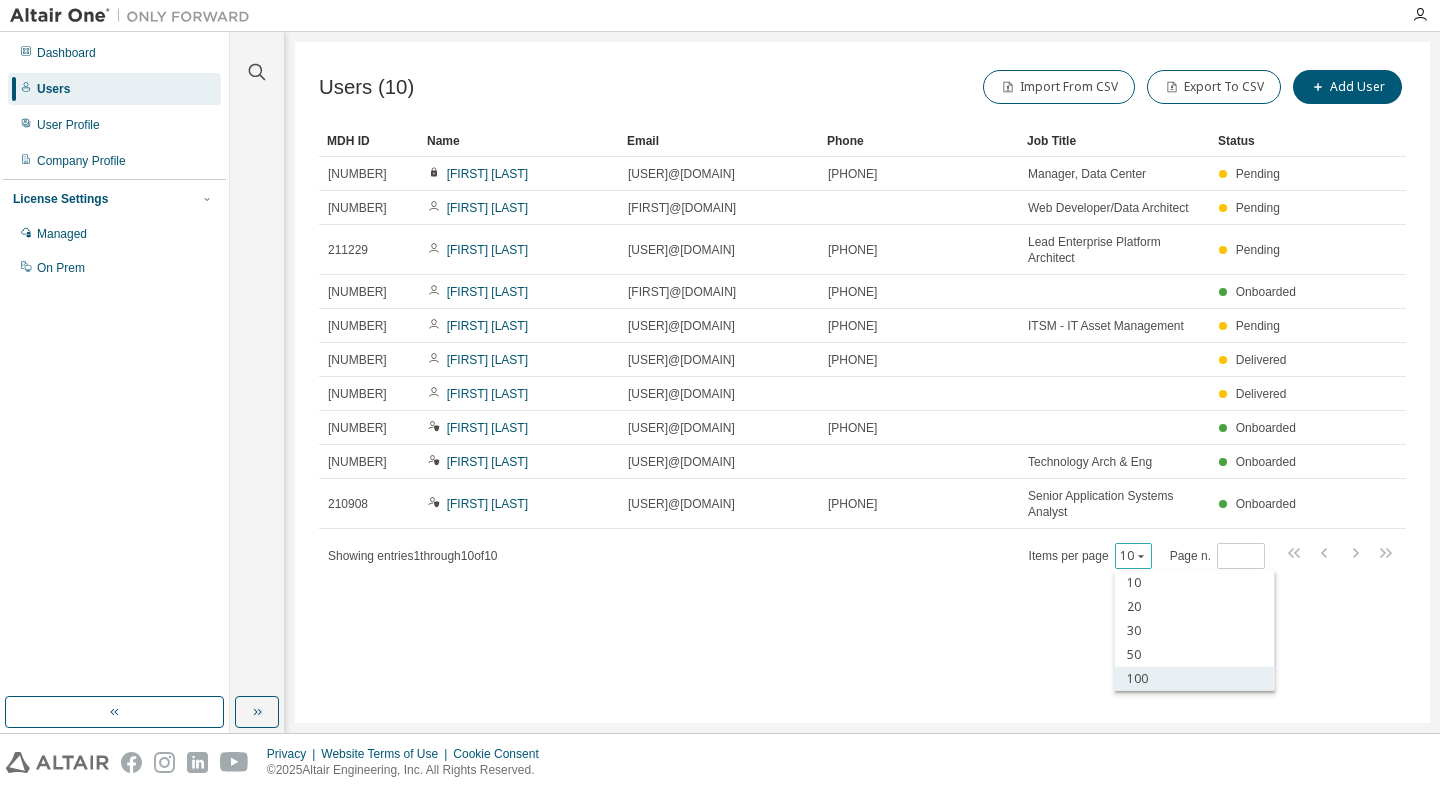 click on "100" at bounding box center (1195, 679) 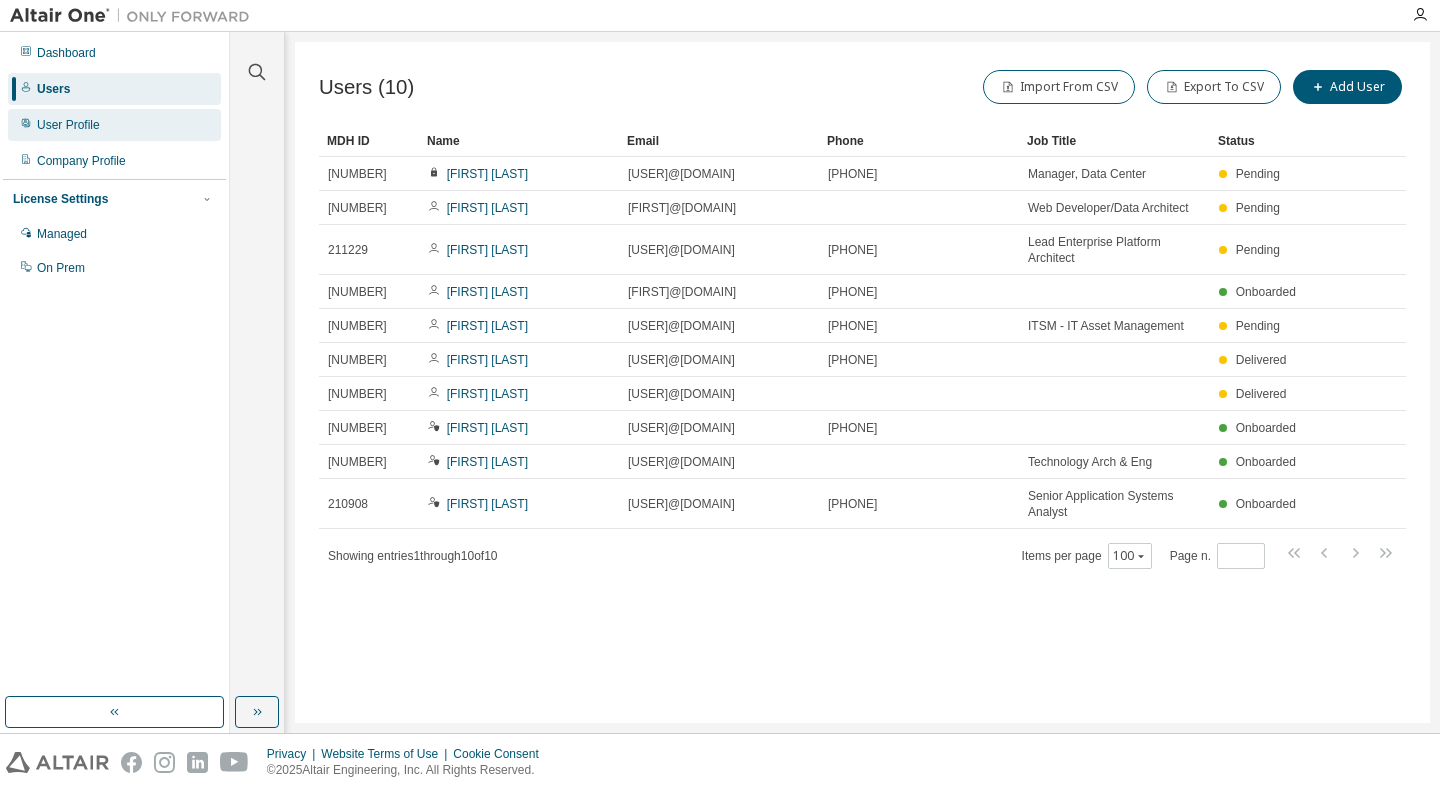 click on "User Profile" at bounding box center (68, 125) 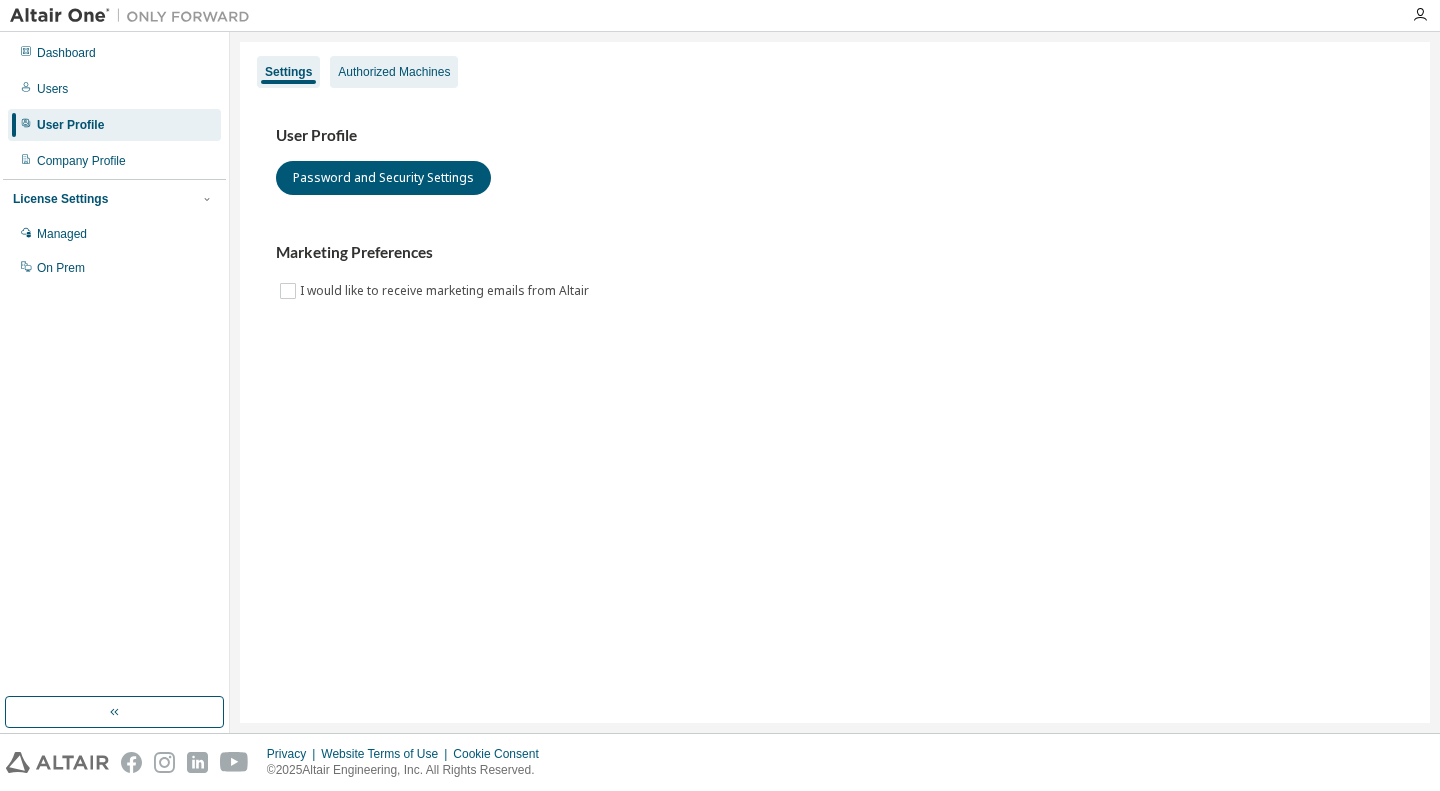 click on "Authorized Machines" at bounding box center [394, 72] 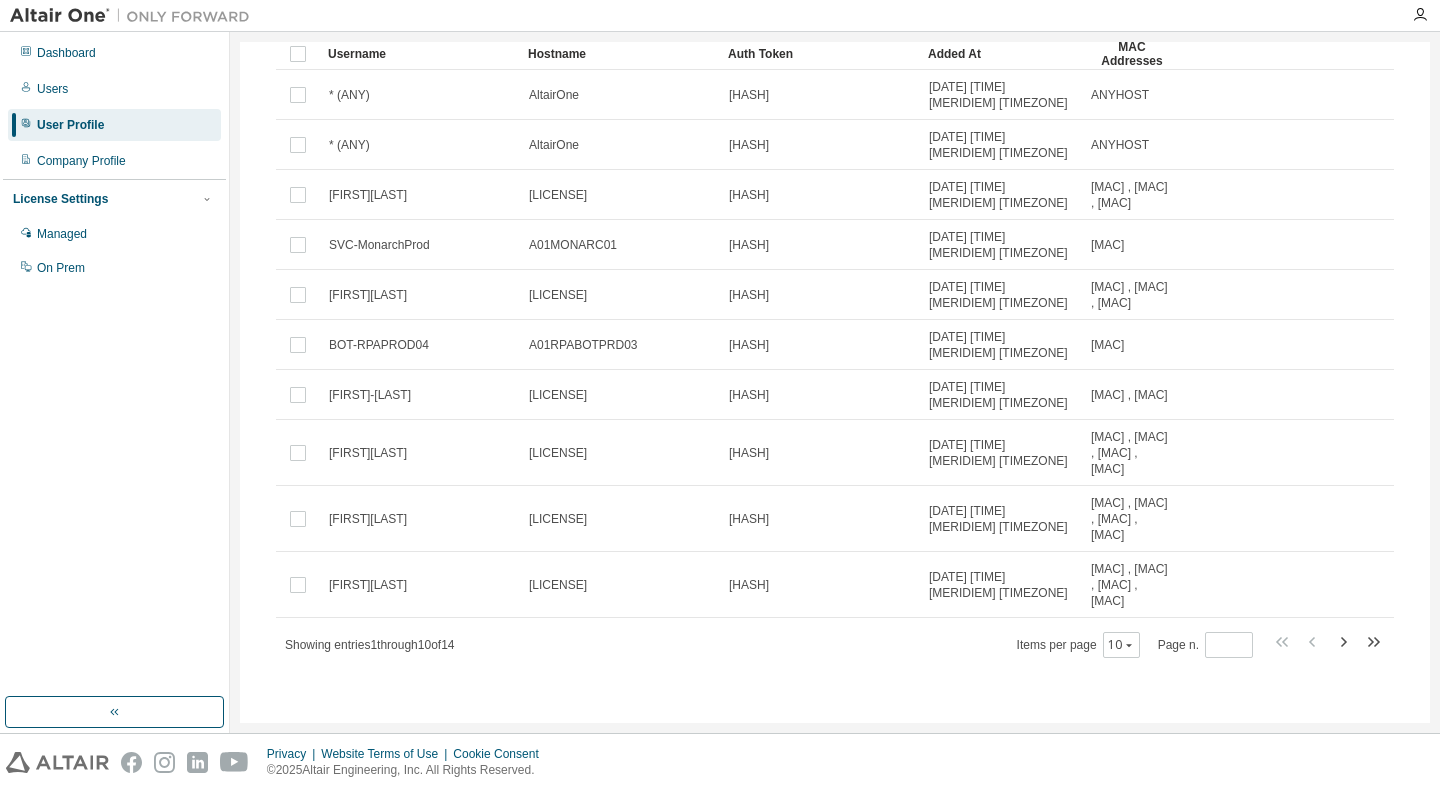 scroll, scrollTop: 469, scrollLeft: 0, axis: vertical 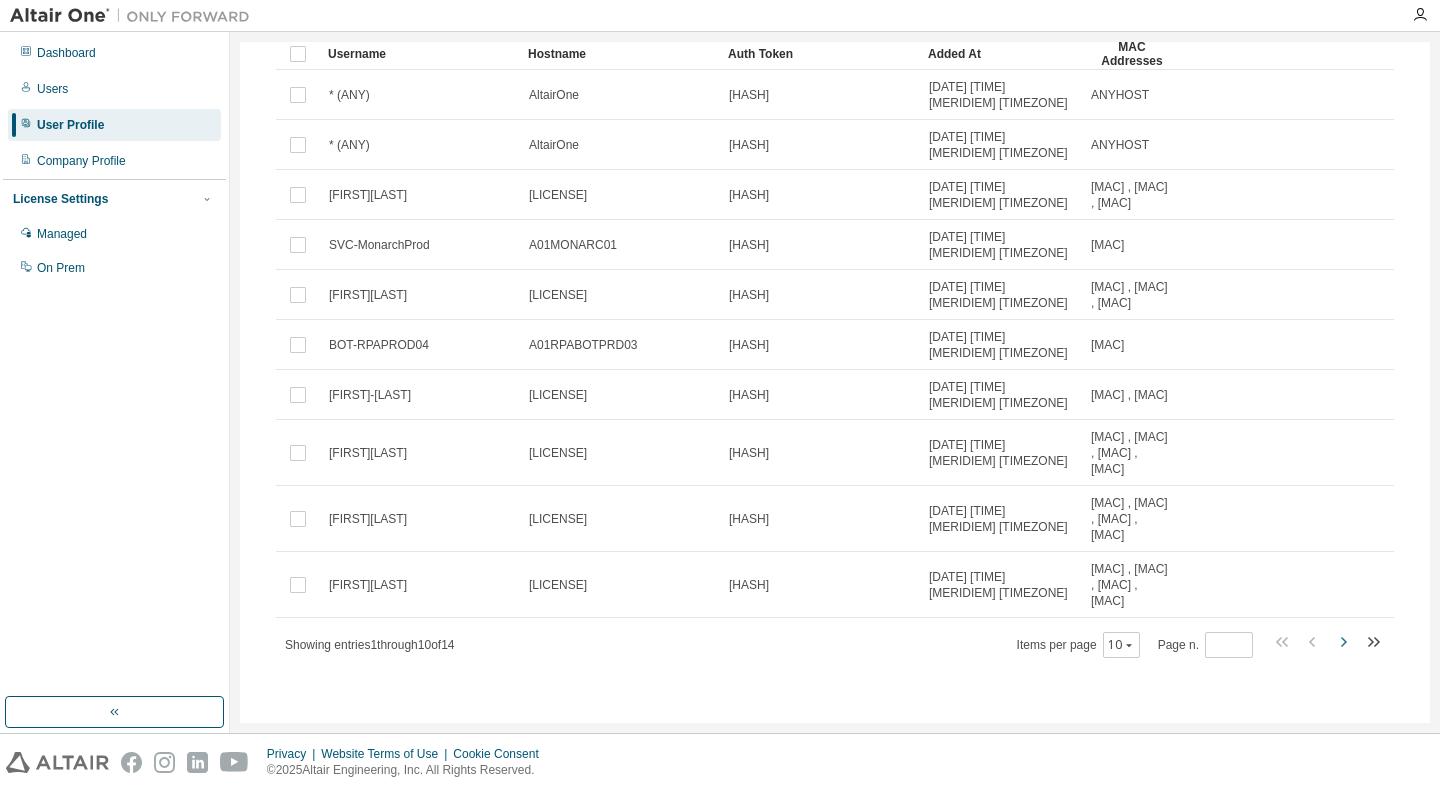 click 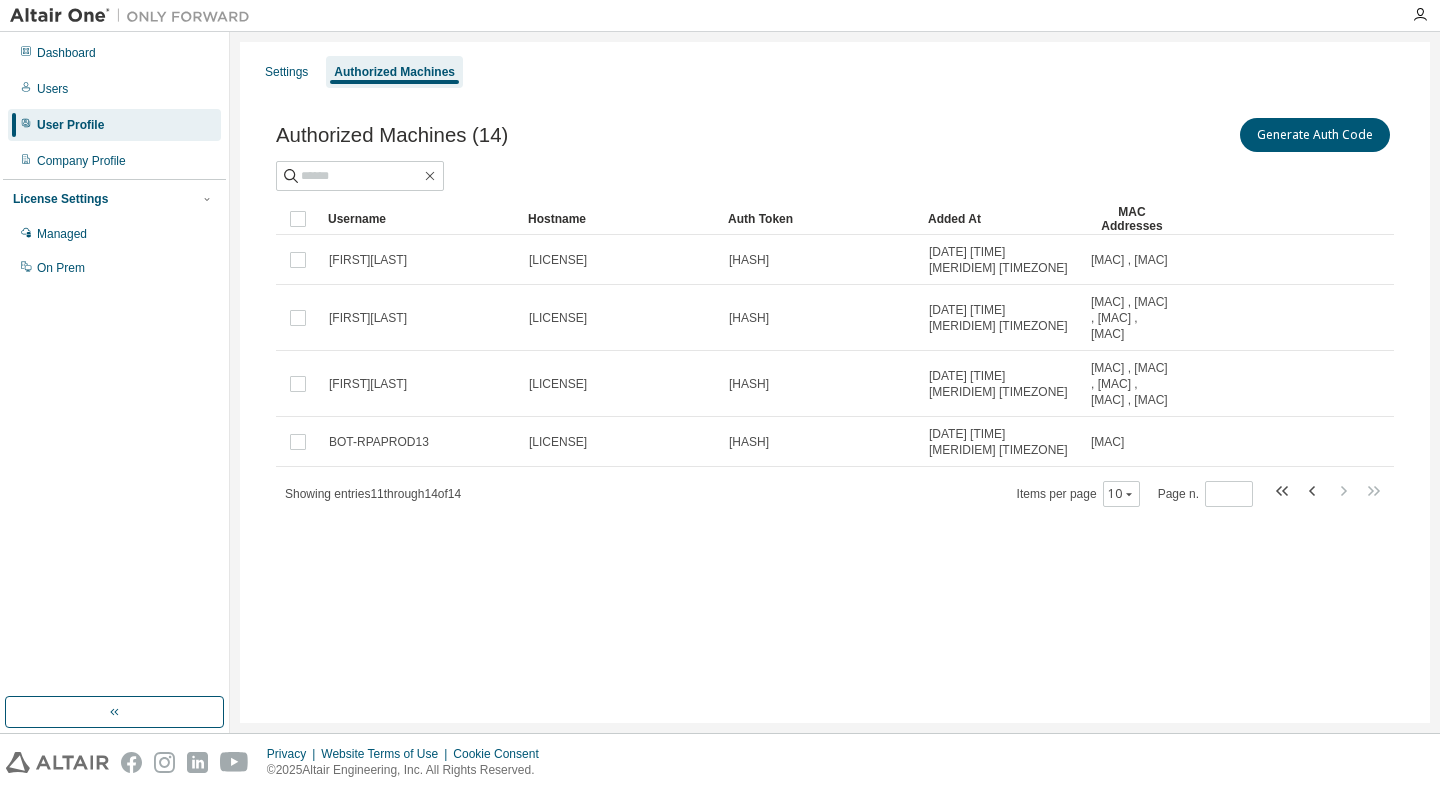 scroll, scrollTop: 25, scrollLeft: 0, axis: vertical 